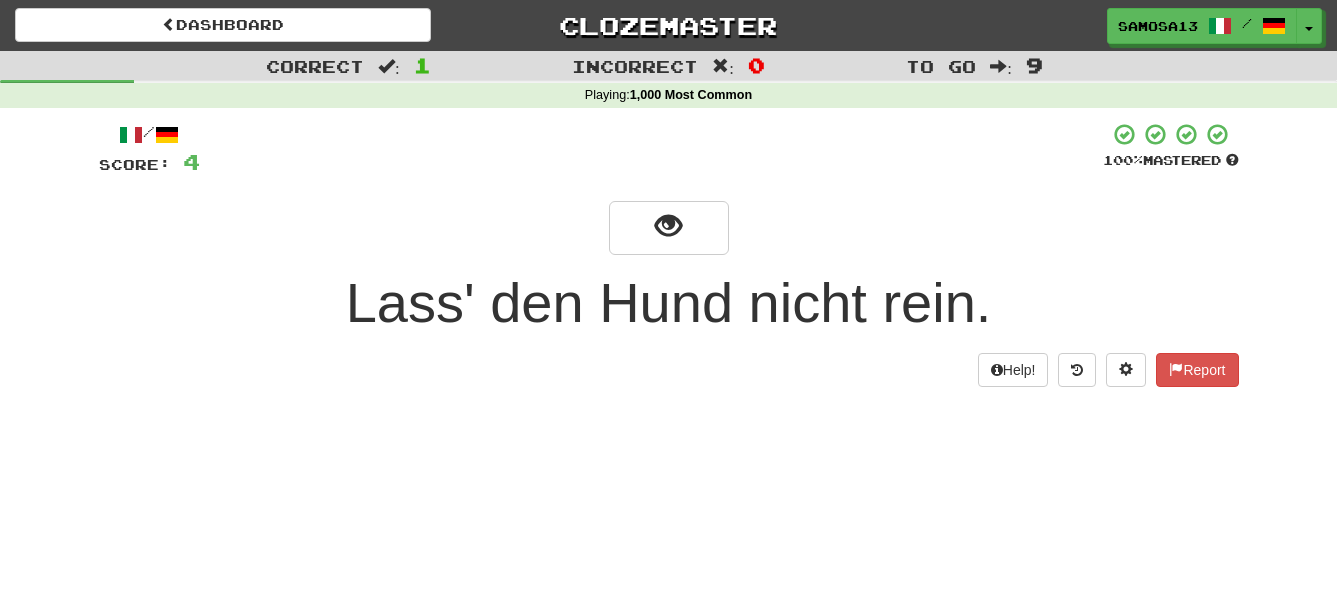 scroll, scrollTop: 0, scrollLeft: 0, axis: both 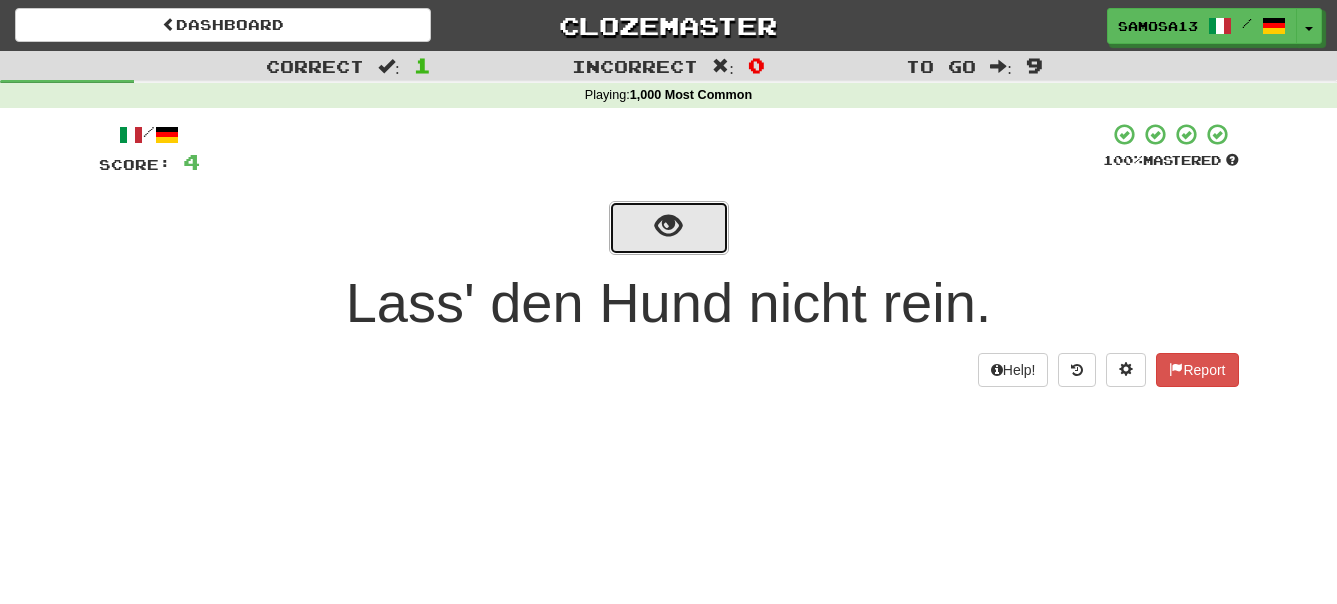 click at bounding box center [668, 226] 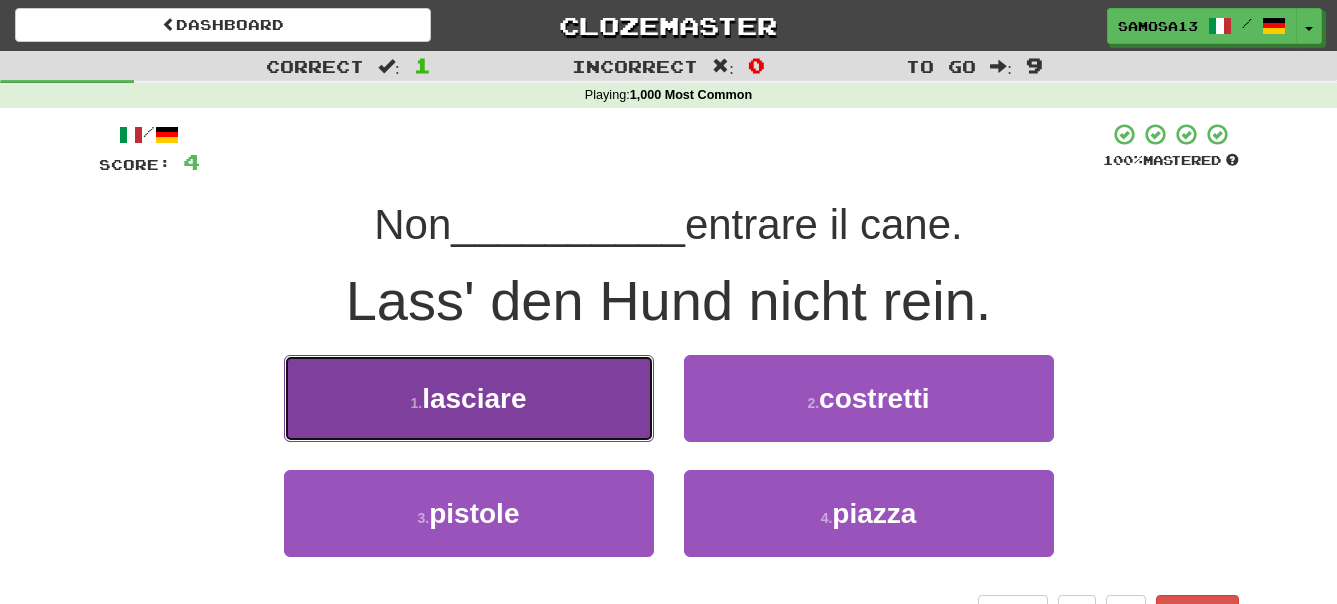 click on "1 .  lasciare" at bounding box center (469, 398) 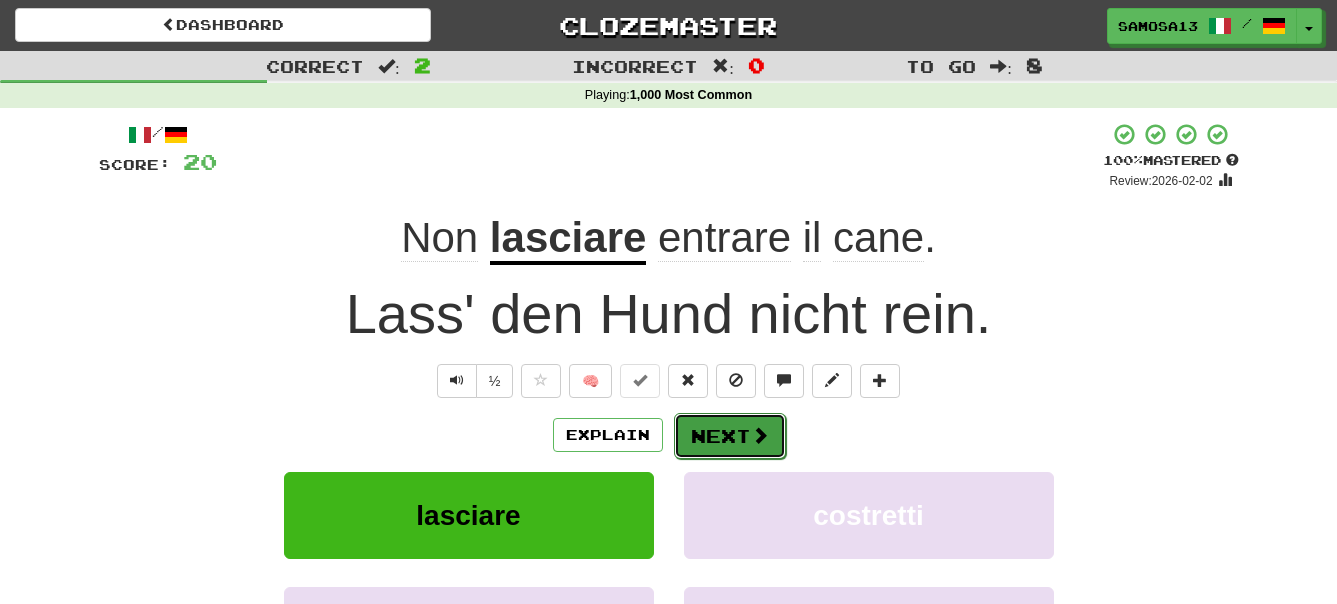 click on "Next" at bounding box center [730, 436] 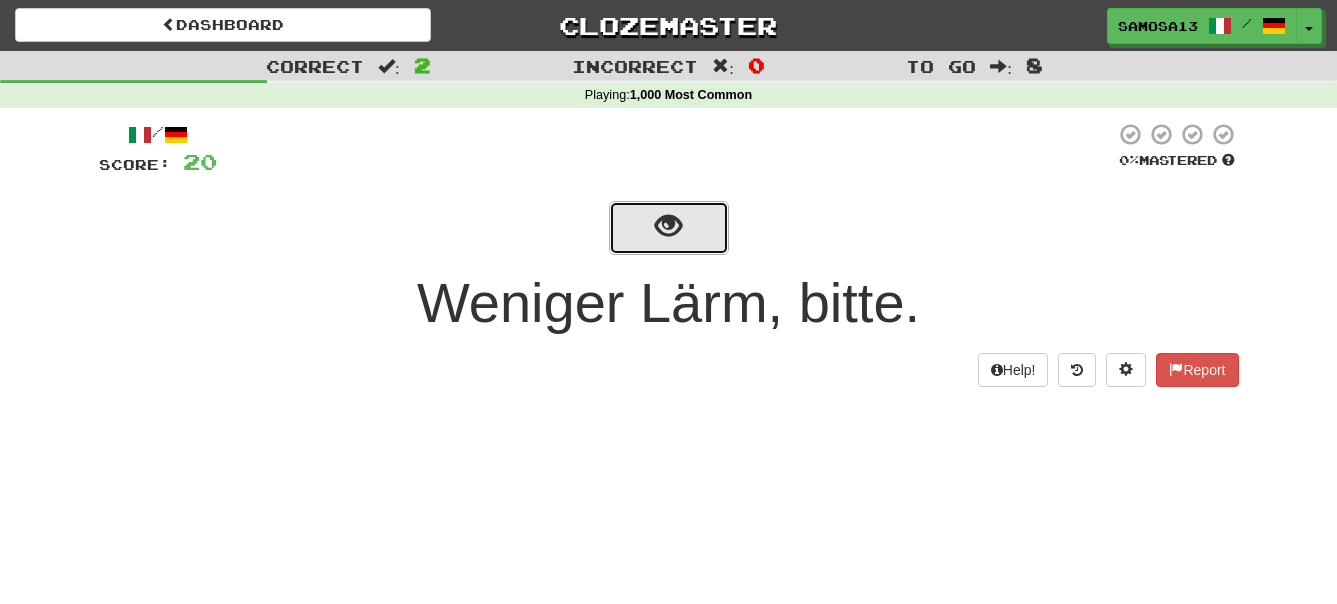 click at bounding box center [668, 226] 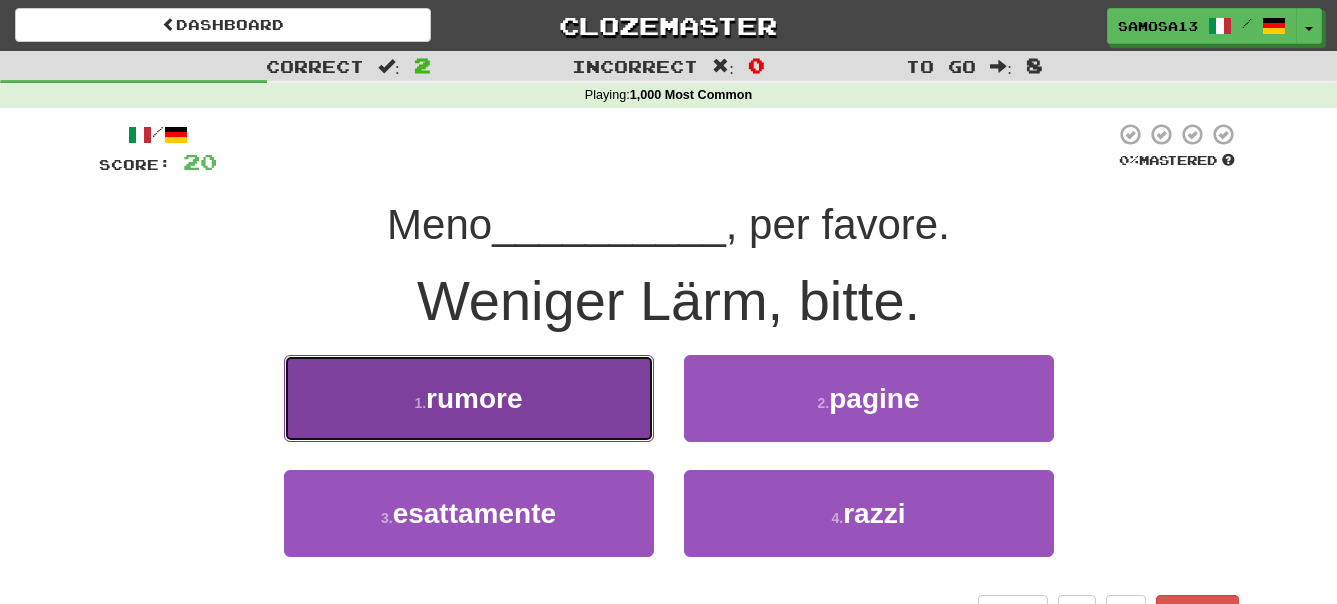 click on "1 .  rumore" at bounding box center (469, 398) 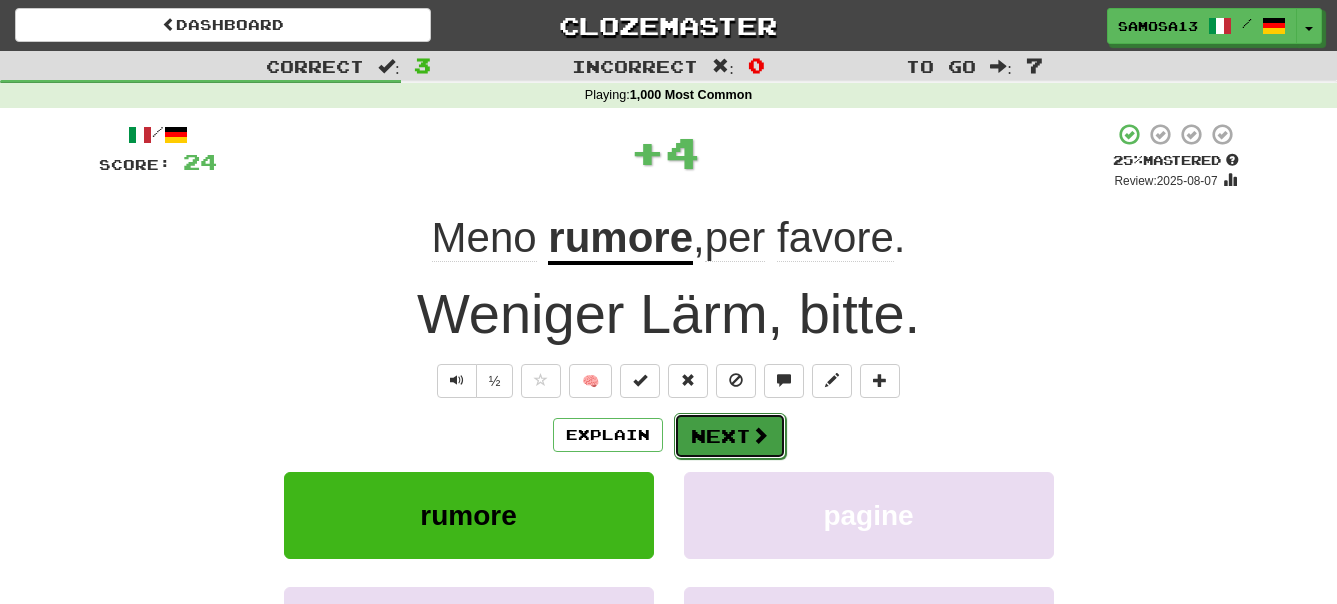 click on "Next" at bounding box center [730, 436] 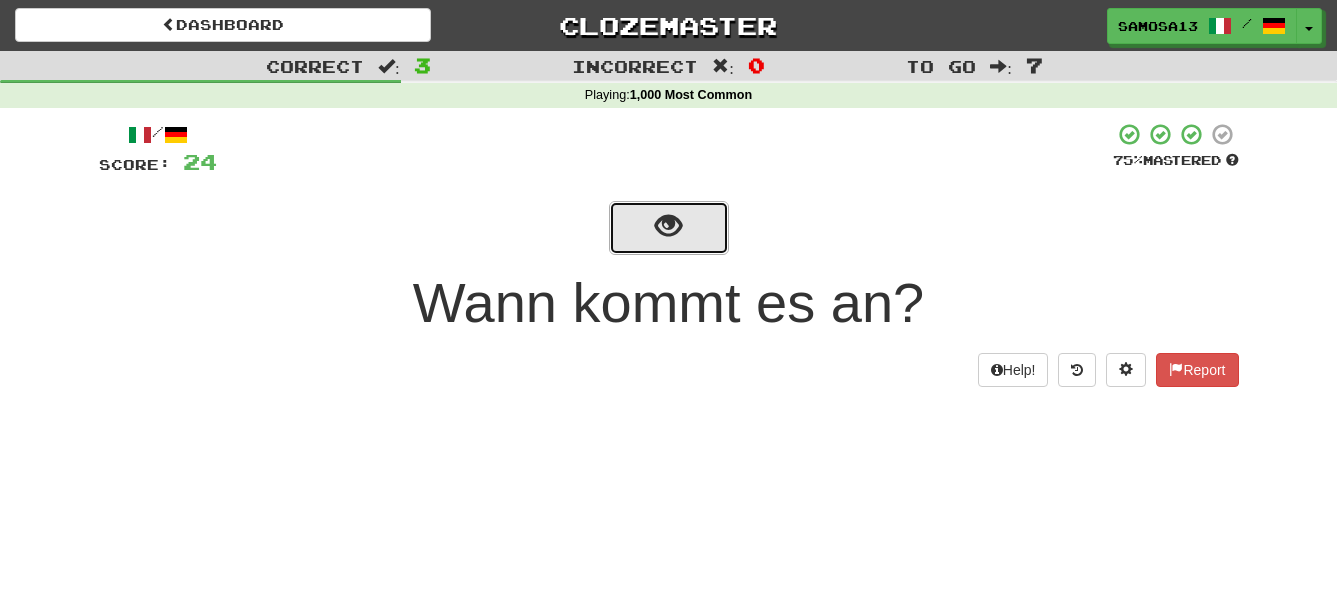 click at bounding box center (668, 226) 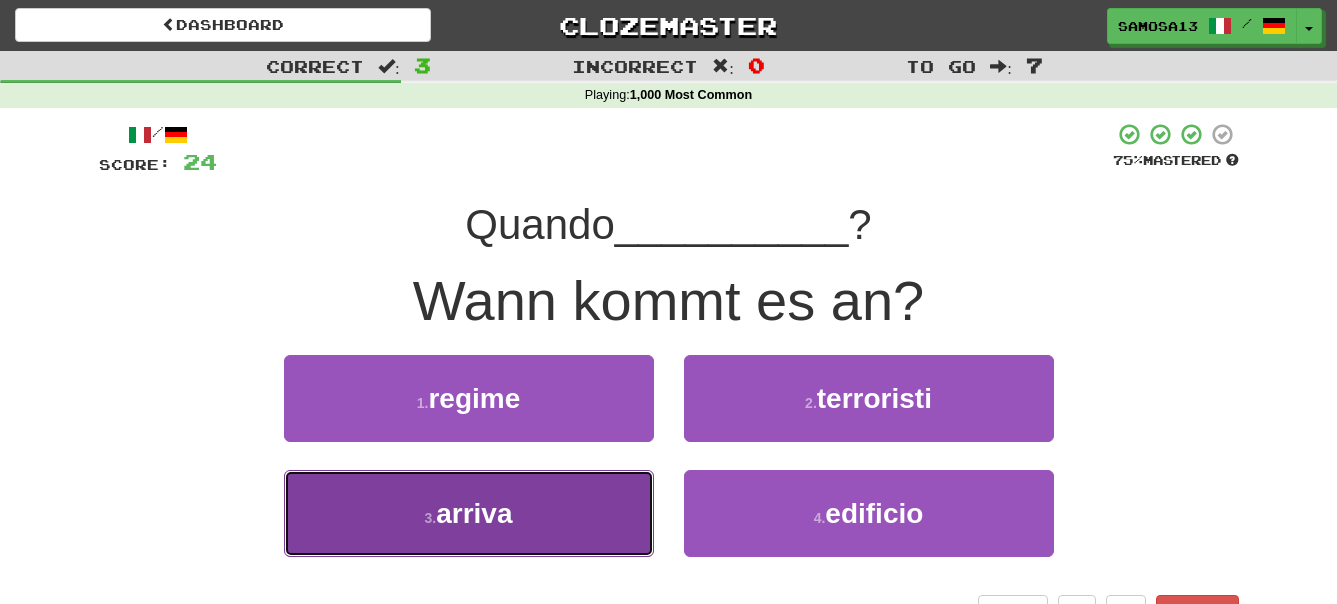 click on "3 .  arriva" at bounding box center (469, 513) 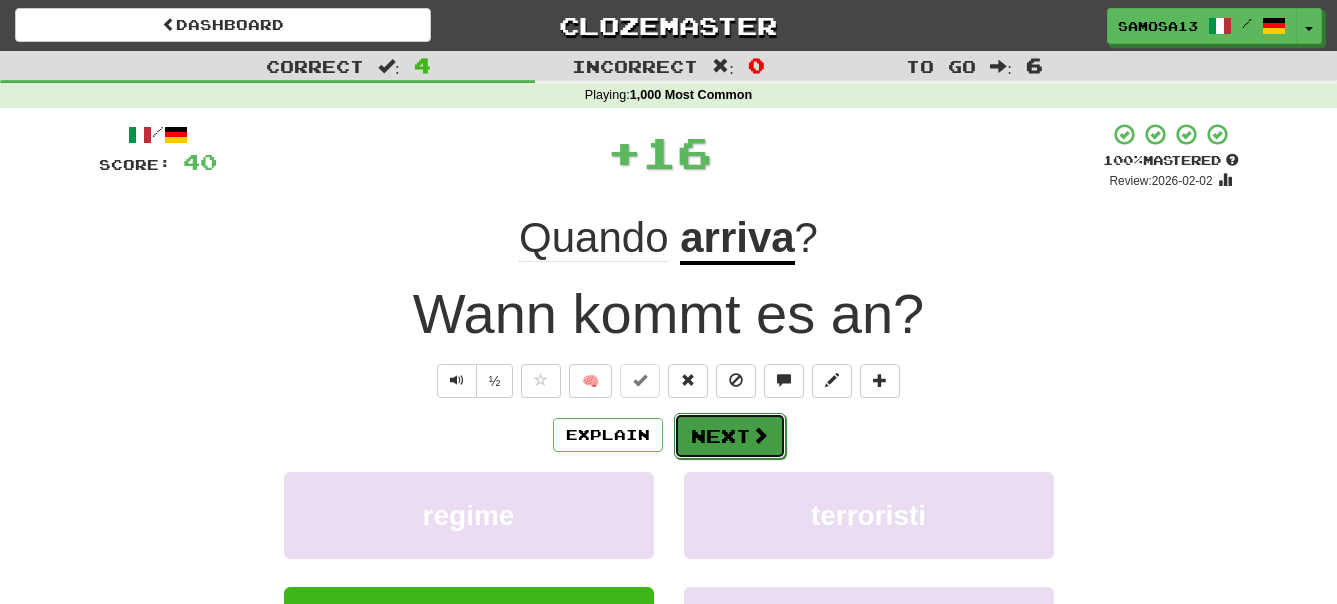 click on "Next" at bounding box center (730, 436) 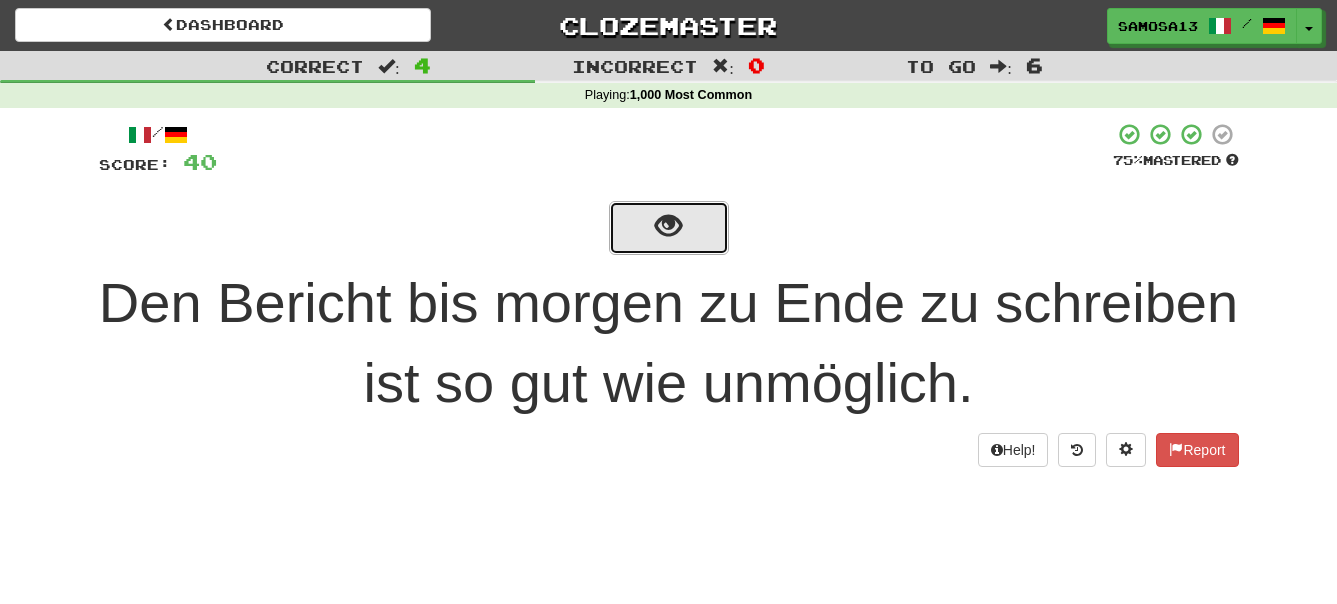 click at bounding box center [668, 226] 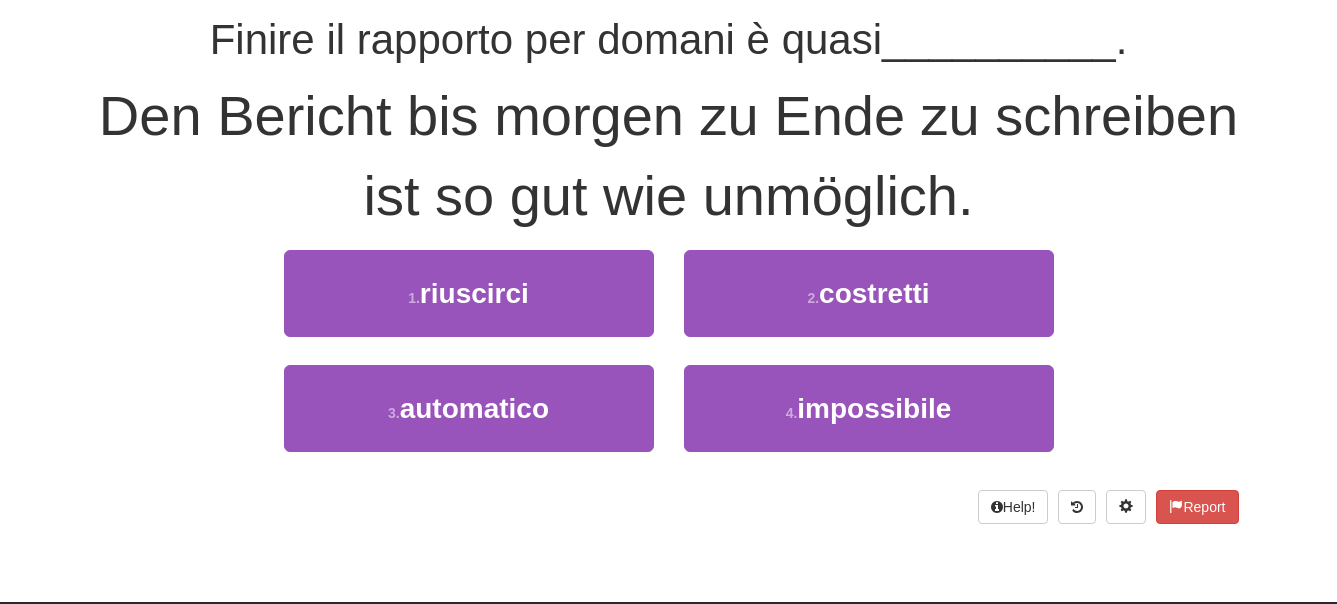 scroll, scrollTop: 204, scrollLeft: 0, axis: vertical 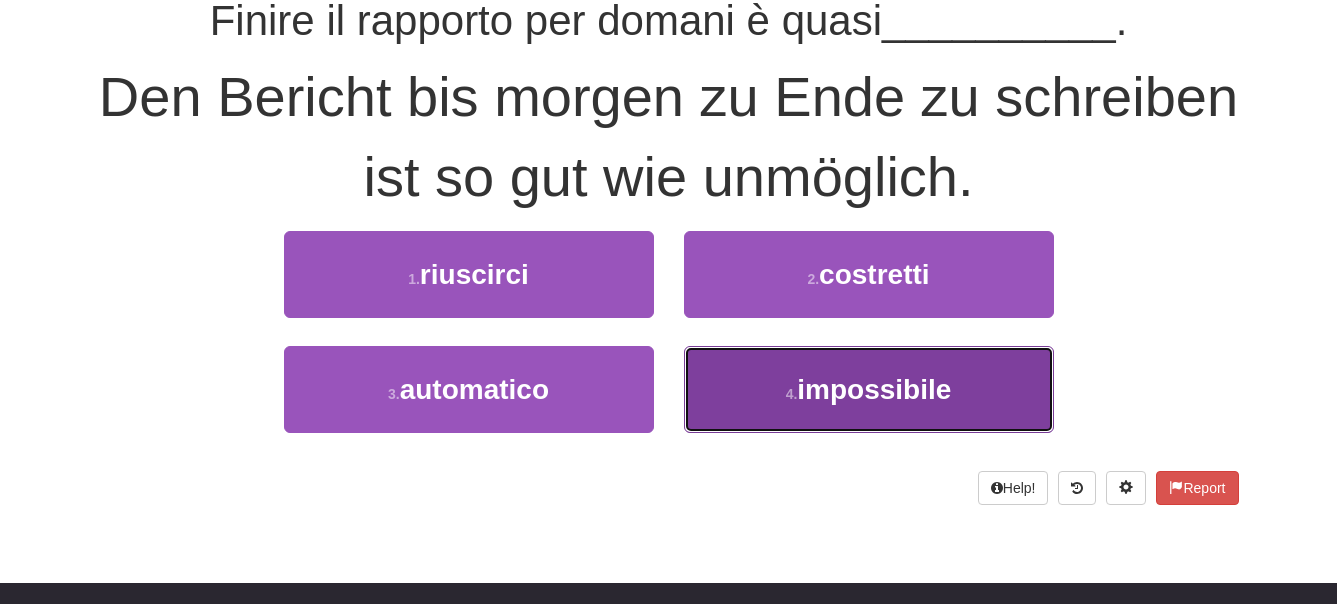 click on "impossibile" at bounding box center (874, 389) 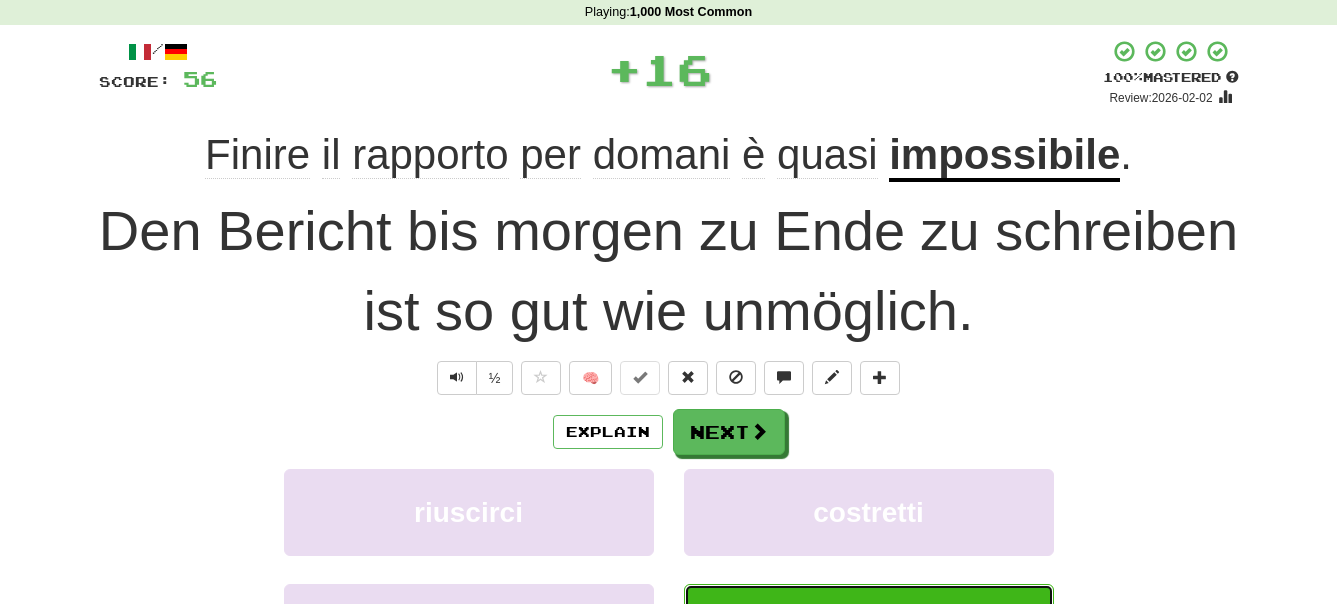 scroll, scrollTop: 12, scrollLeft: 0, axis: vertical 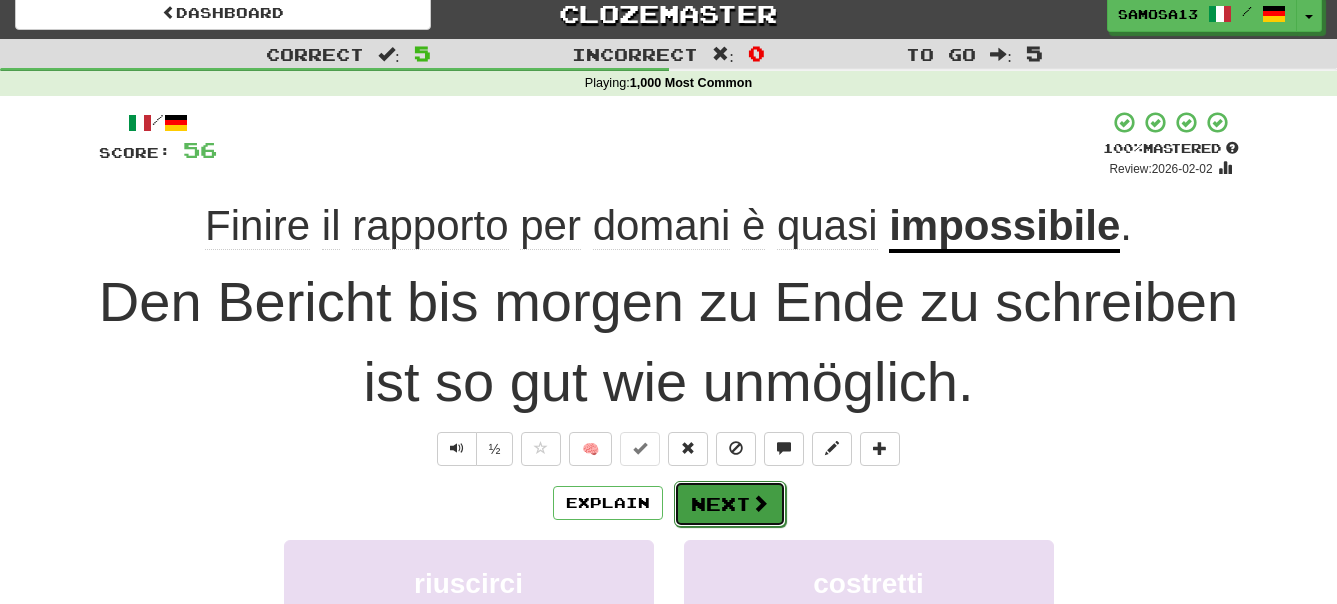 click on "Next" at bounding box center (730, 504) 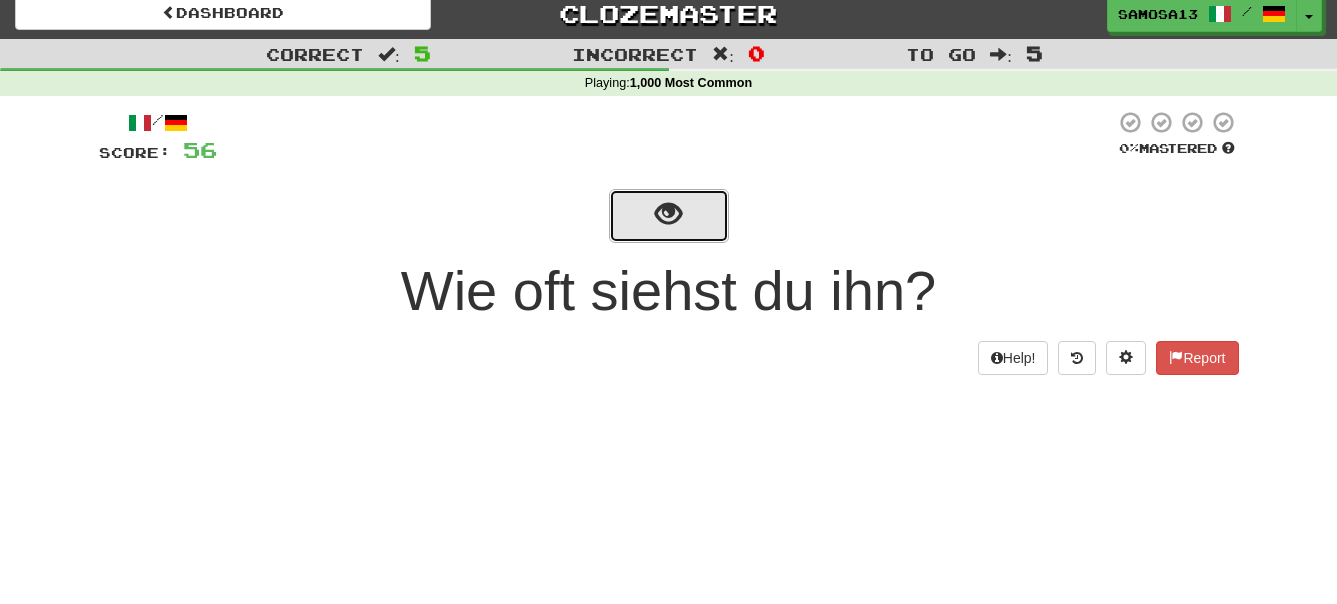 click at bounding box center (669, 216) 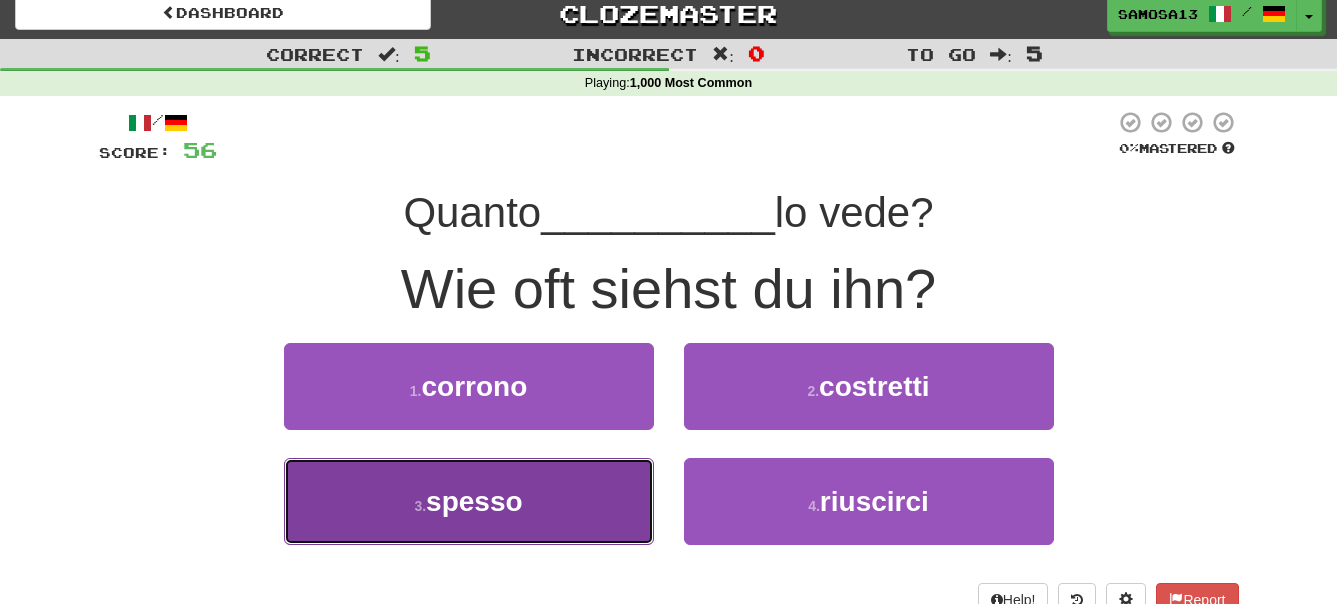 click on "3 .  spesso" at bounding box center (469, 501) 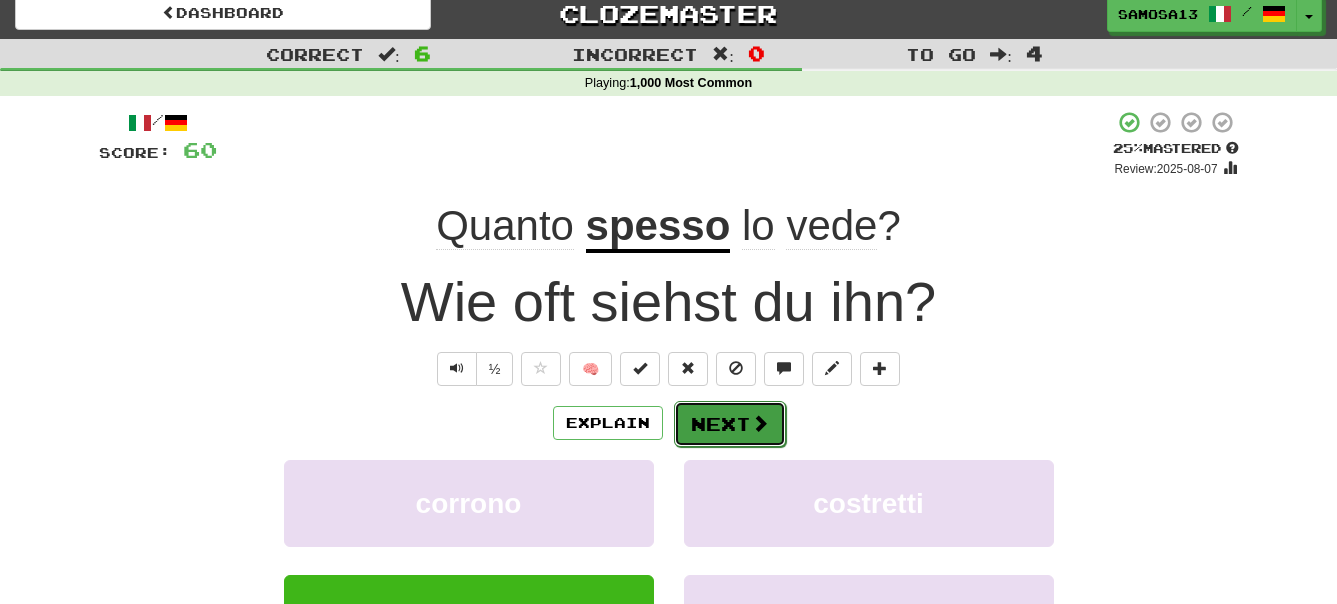 click on "Next" at bounding box center [730, 424] 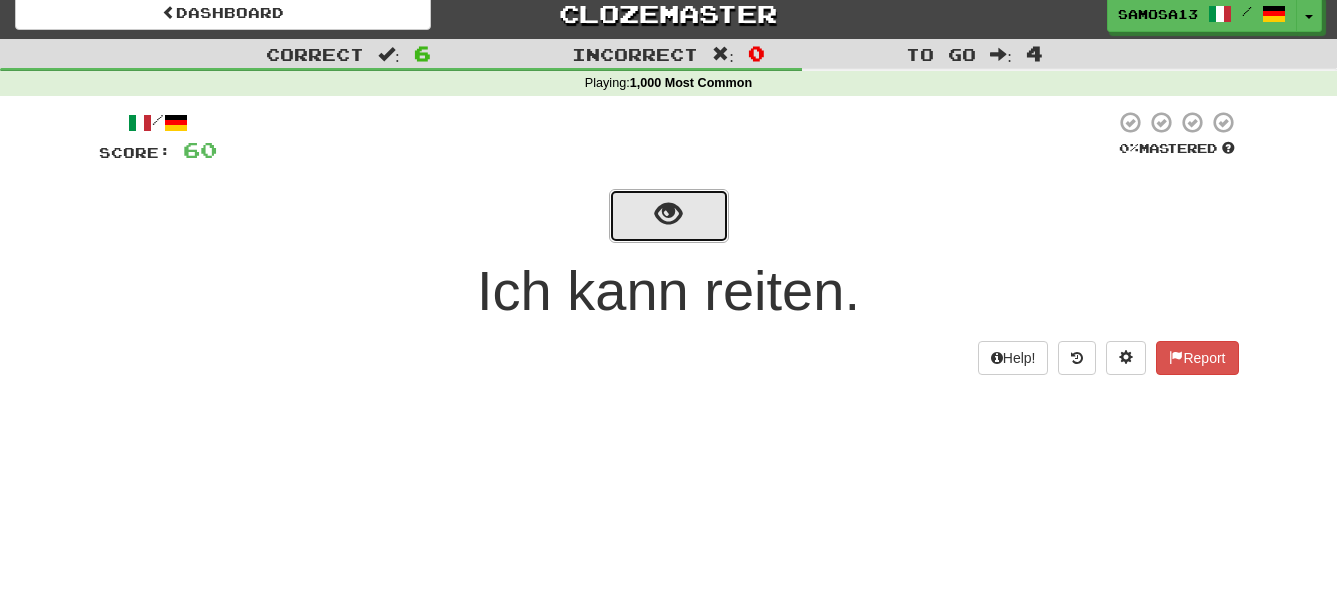 click at bounding box center (669, 216) 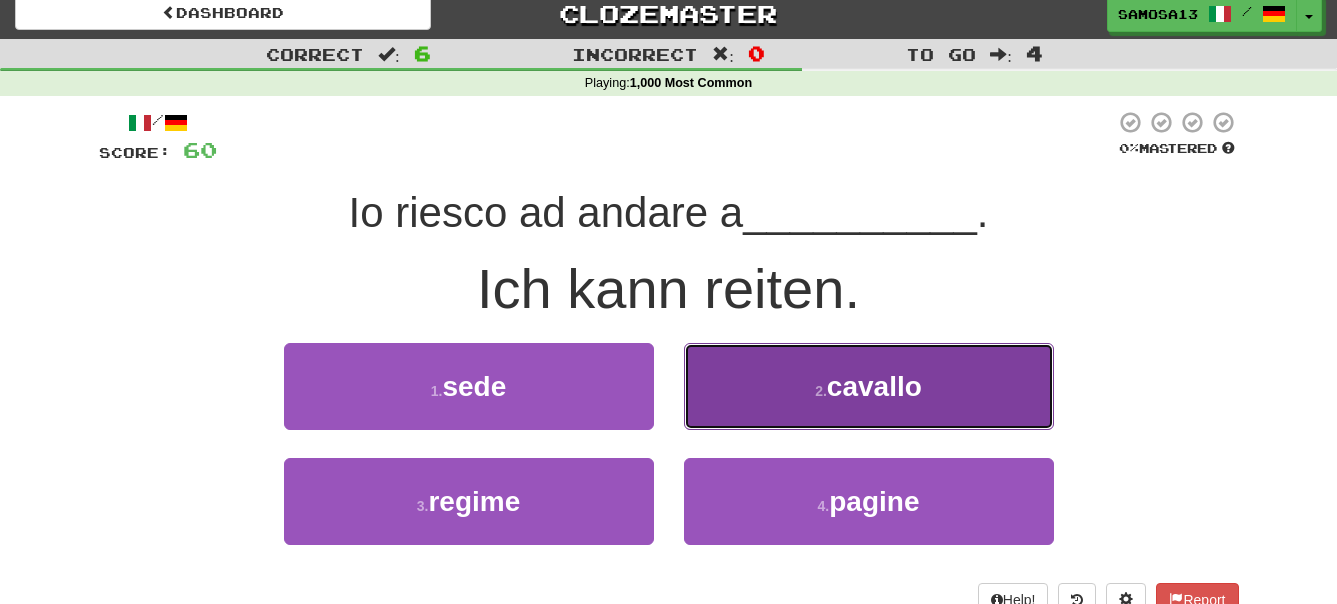 click on "cavallo" at bounding box center [874, 386] 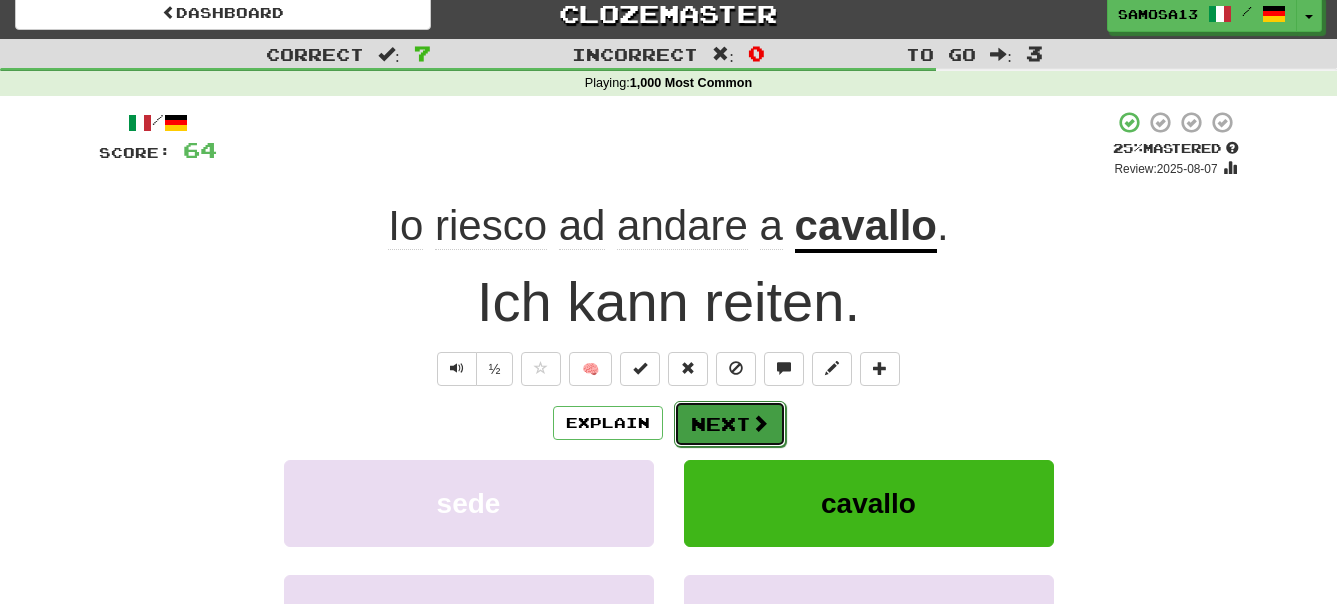 click on "Next" at bounding box center [730, 424] 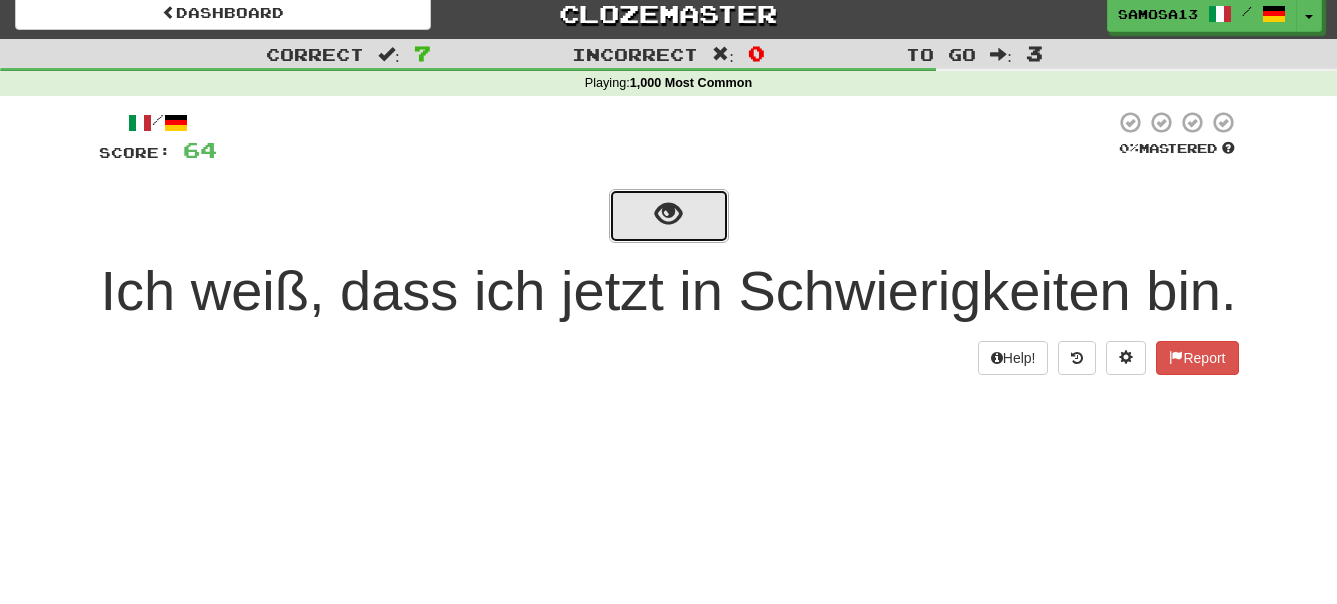 click at bounding box center (669, 216) 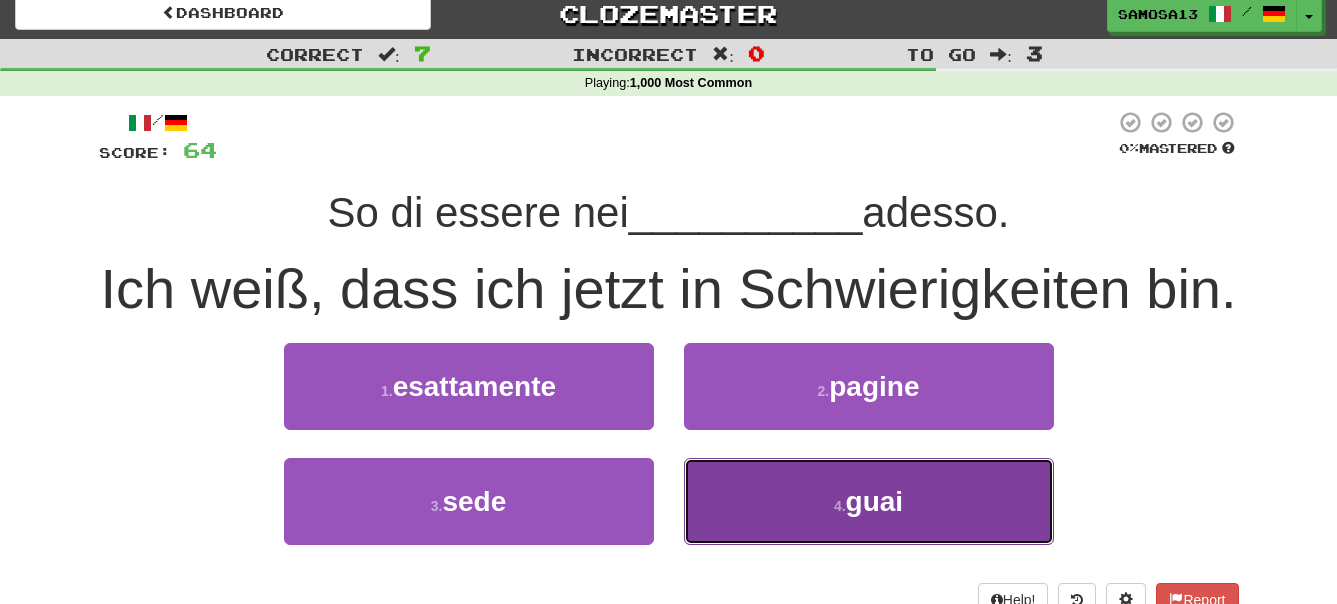 click on "4 .  guai" at bounding box center [869, 501] 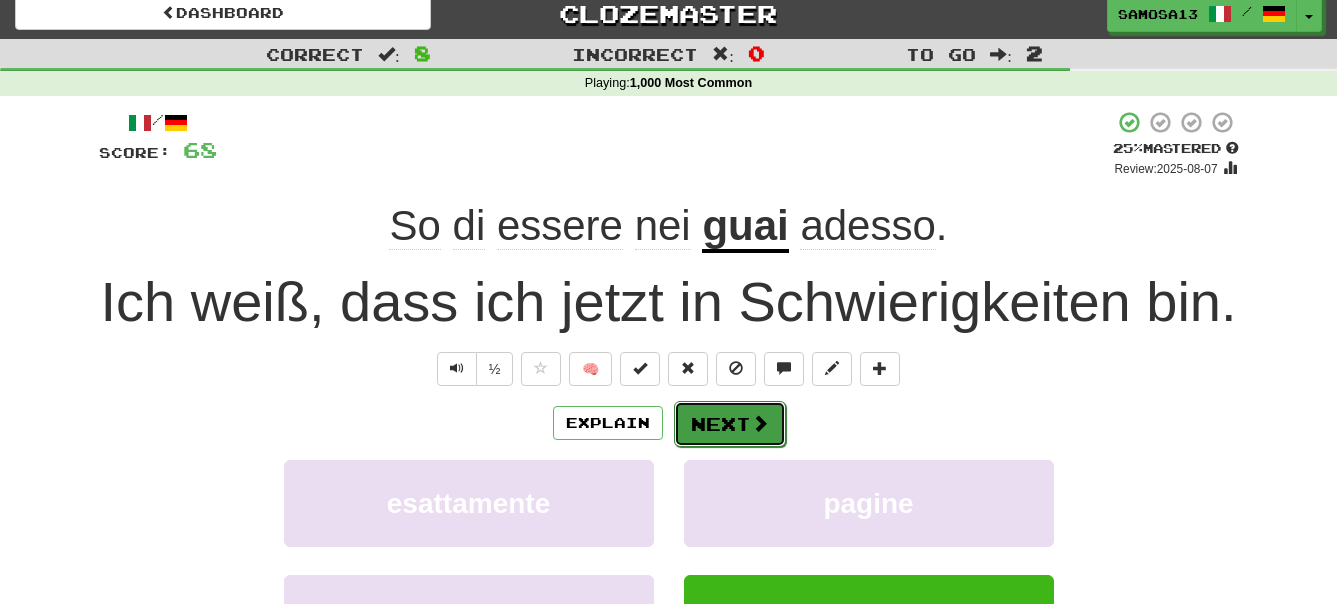 click on "Next" at bounding box center [730, 424] 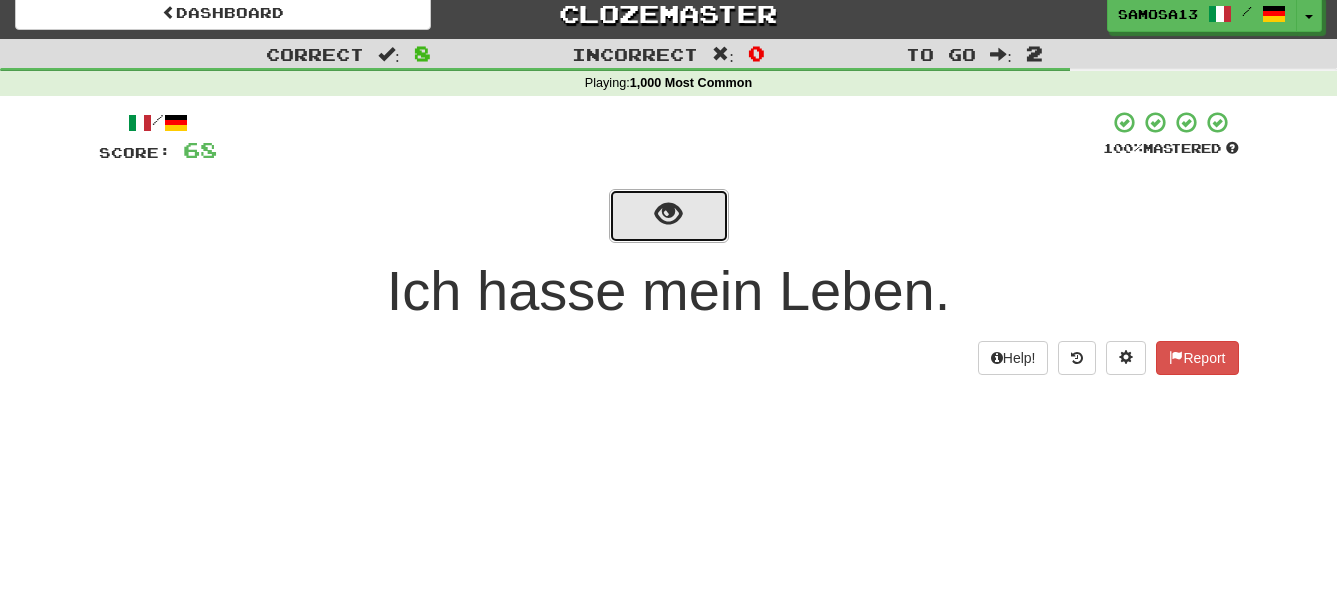 click at bounding box center [668, 214] 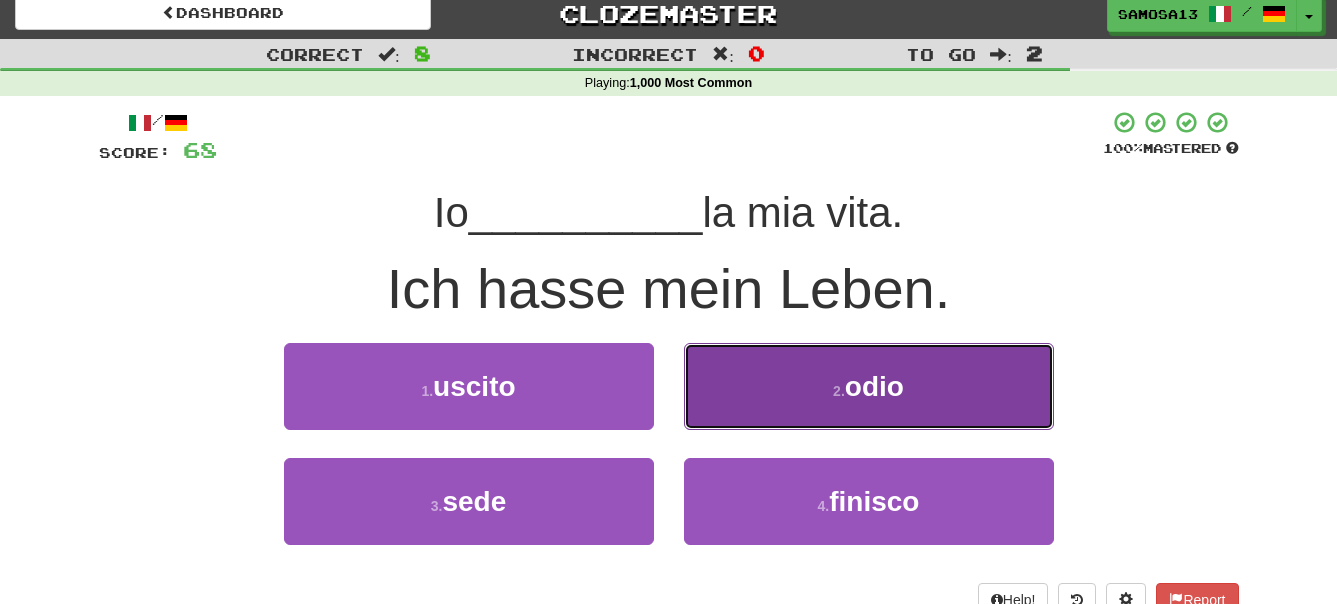 click on "odio" at bounding box center [874, 386] 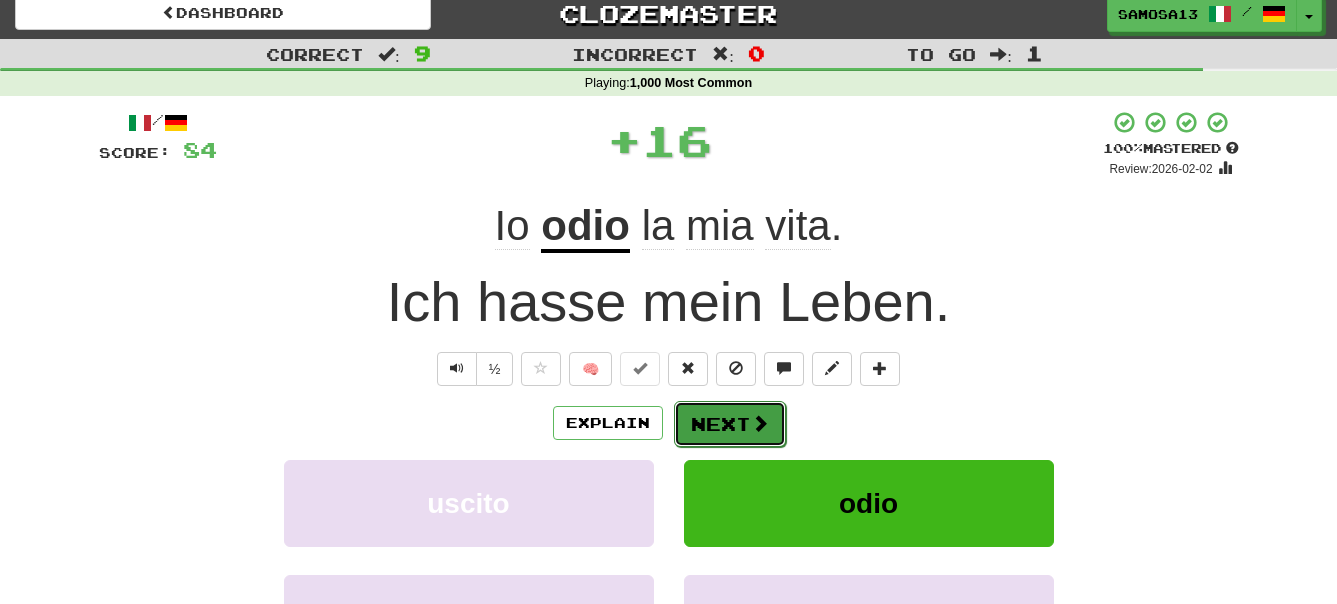 click on "Next" at bounding box center (730, 424) 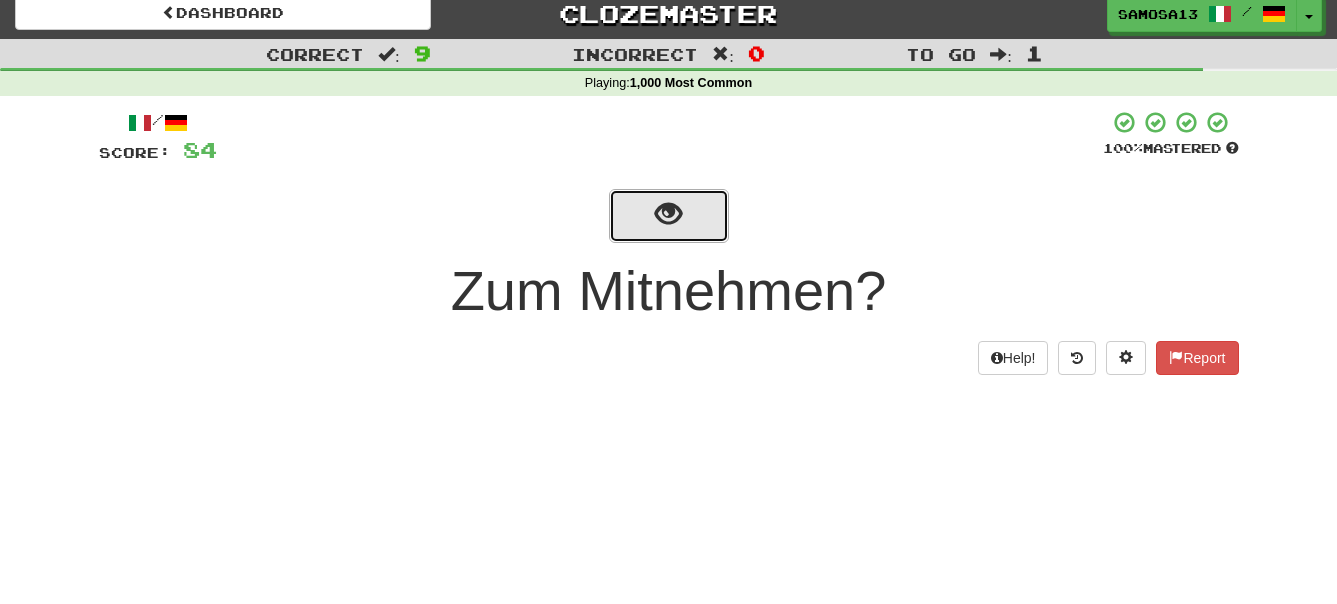 click at bounding box center [668, 214] 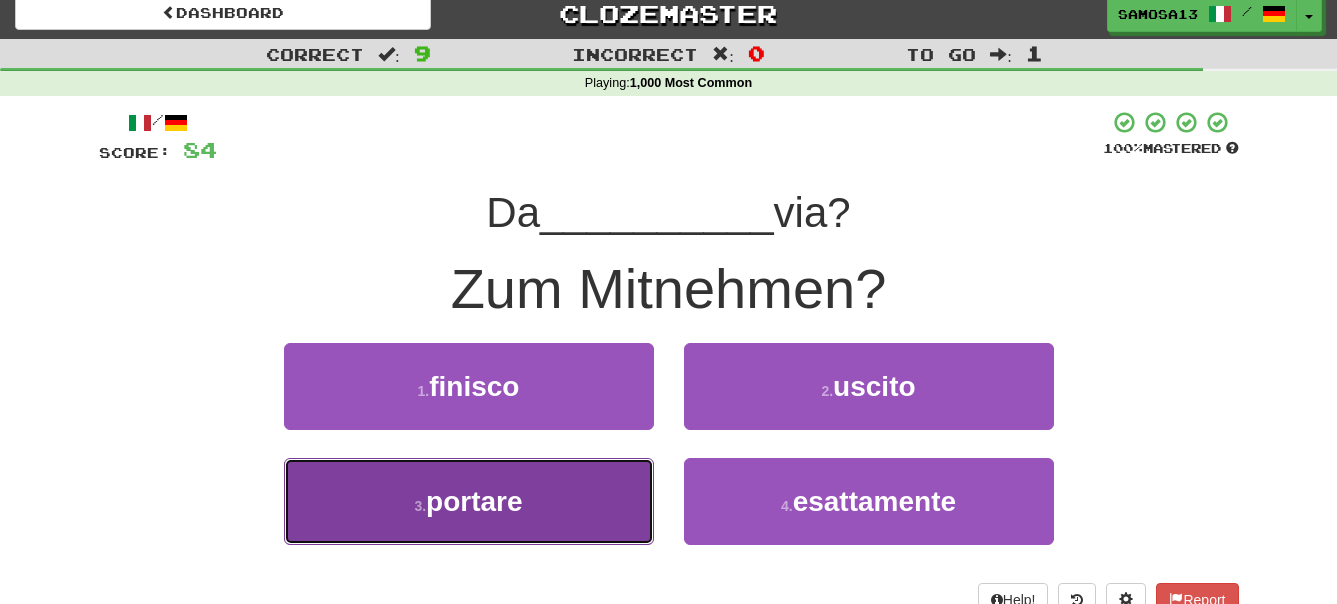 click on "3 .  portare" at bounding box center (469, 501) 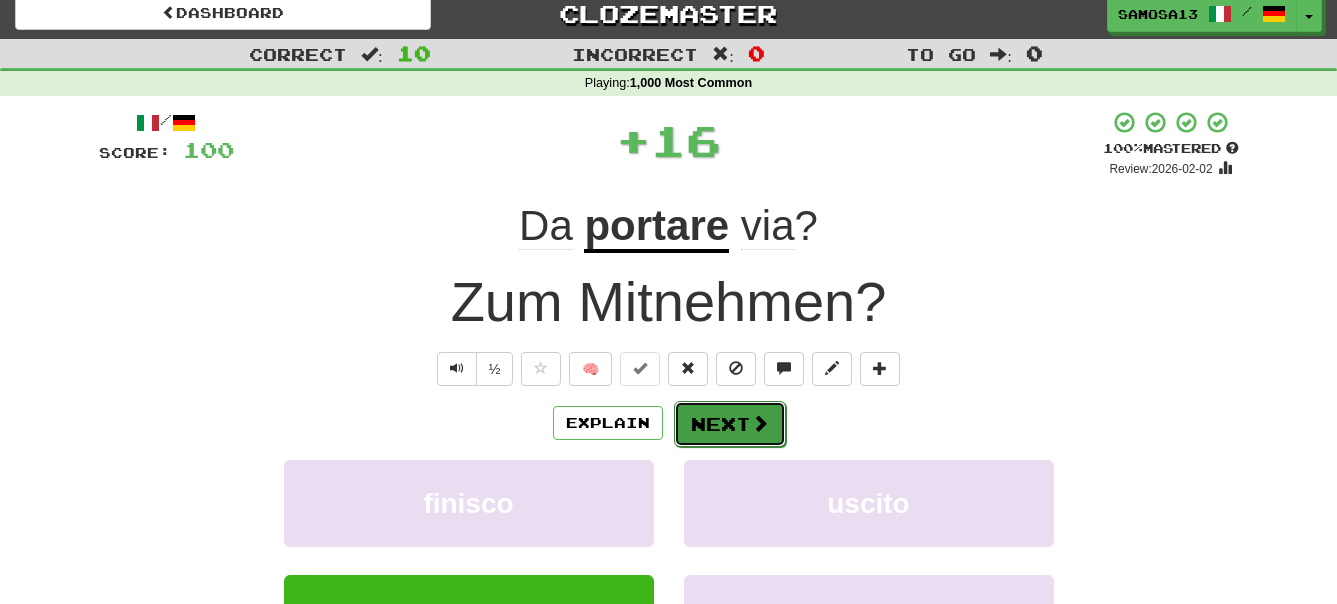 click on "Next" at bounding box center [730, 424] 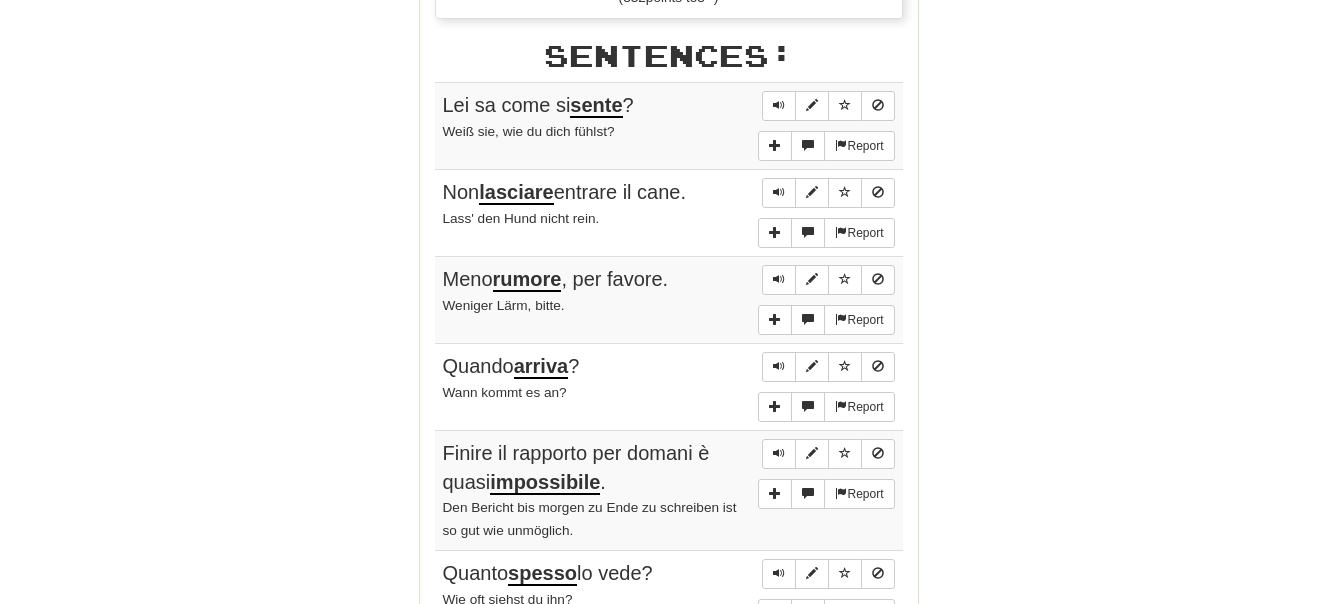 scroll, scrollTop: 1236, scrollLeft: 0, axis: vertical 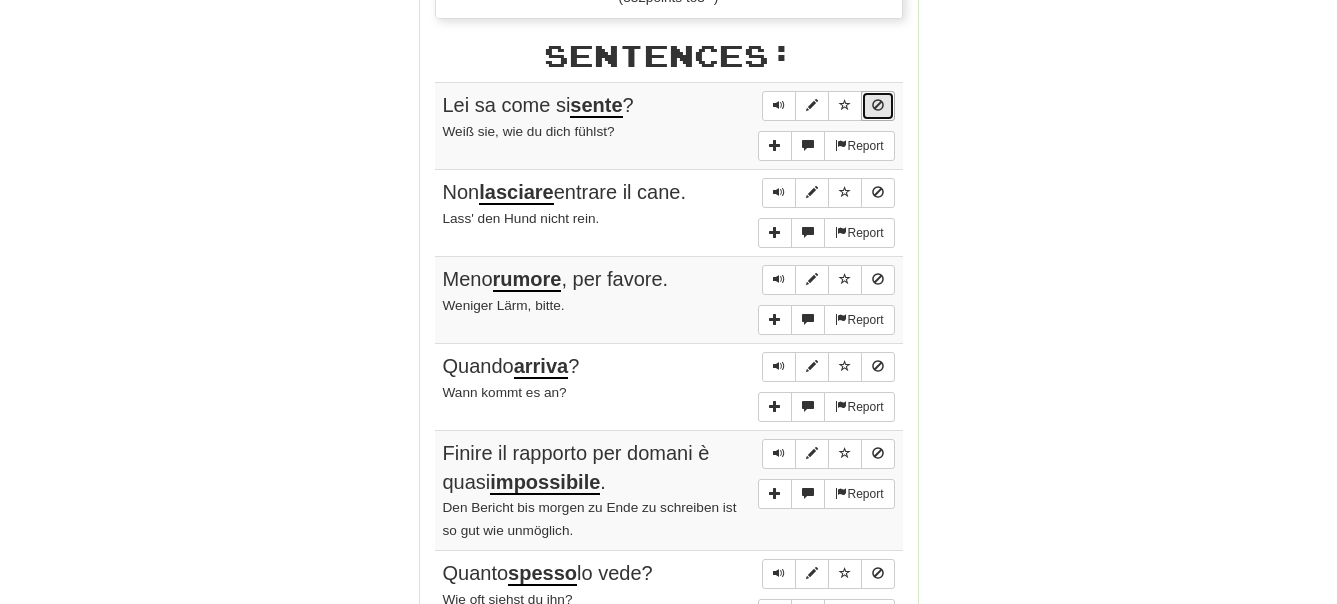 click at bounding box center [878, 106] 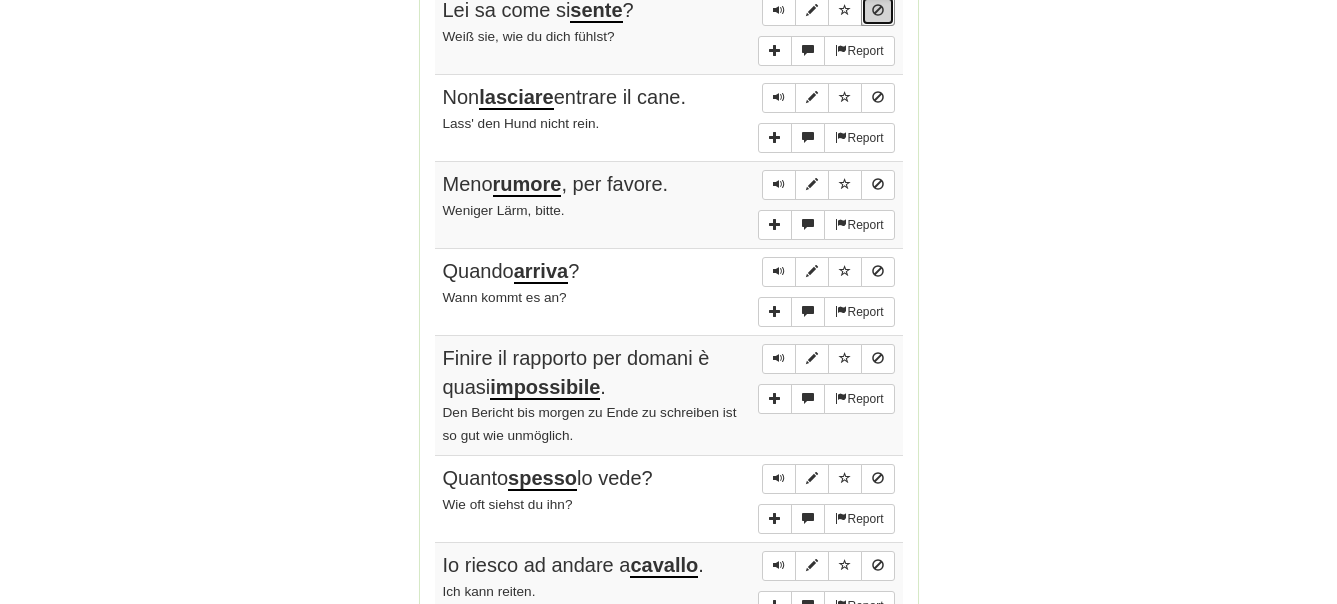 scroll, scrollTop: 1236, scrollLeft: 0, axis: vertical 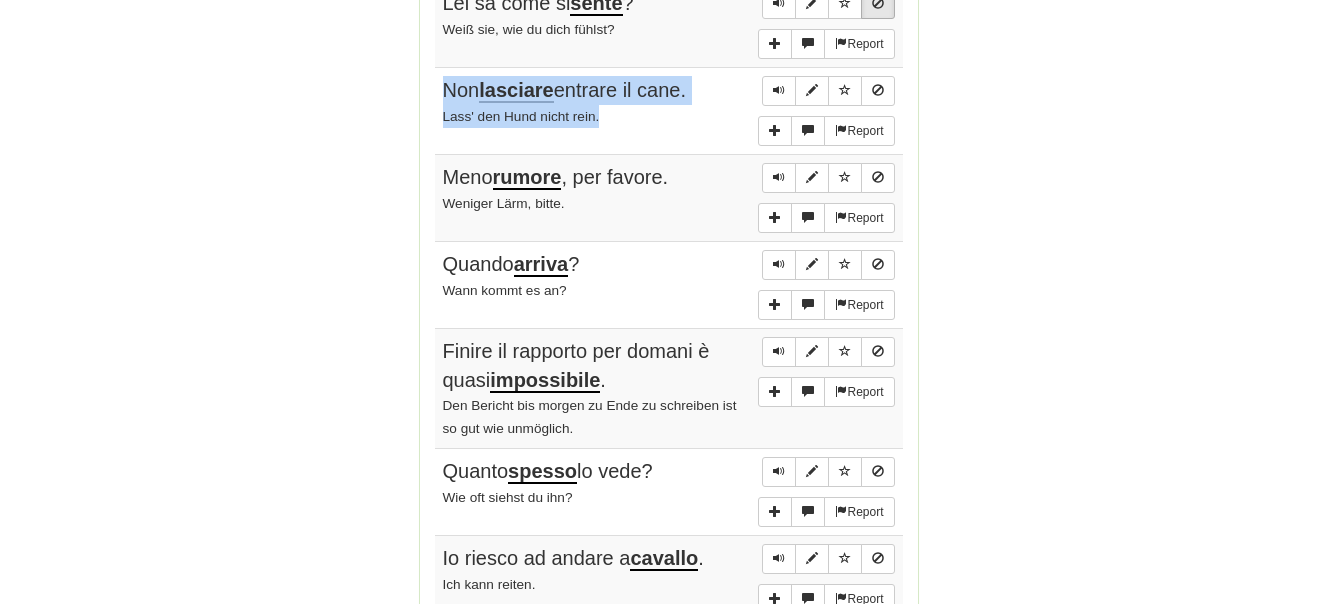 drag, startPoint x: 438, startPoint y: 93, endPoint x: 655, endPoint y: 138, distance: 221.61679 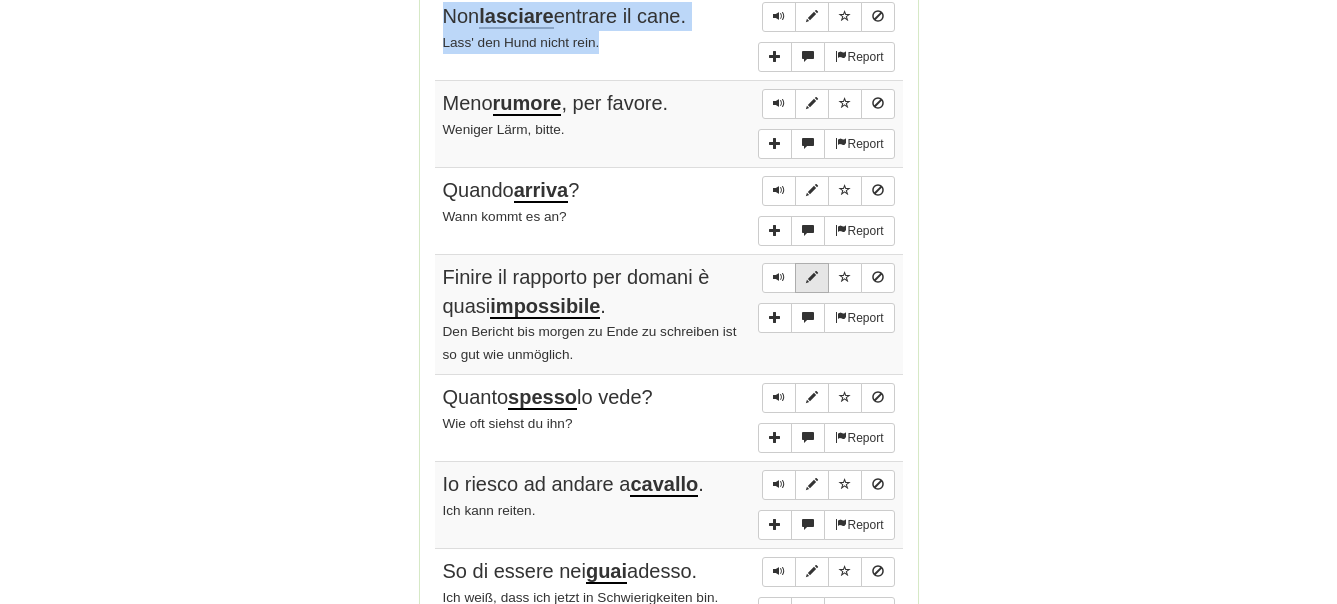 scroll, scrollTop: 1338, scrollLeft: 0, axis: vertical 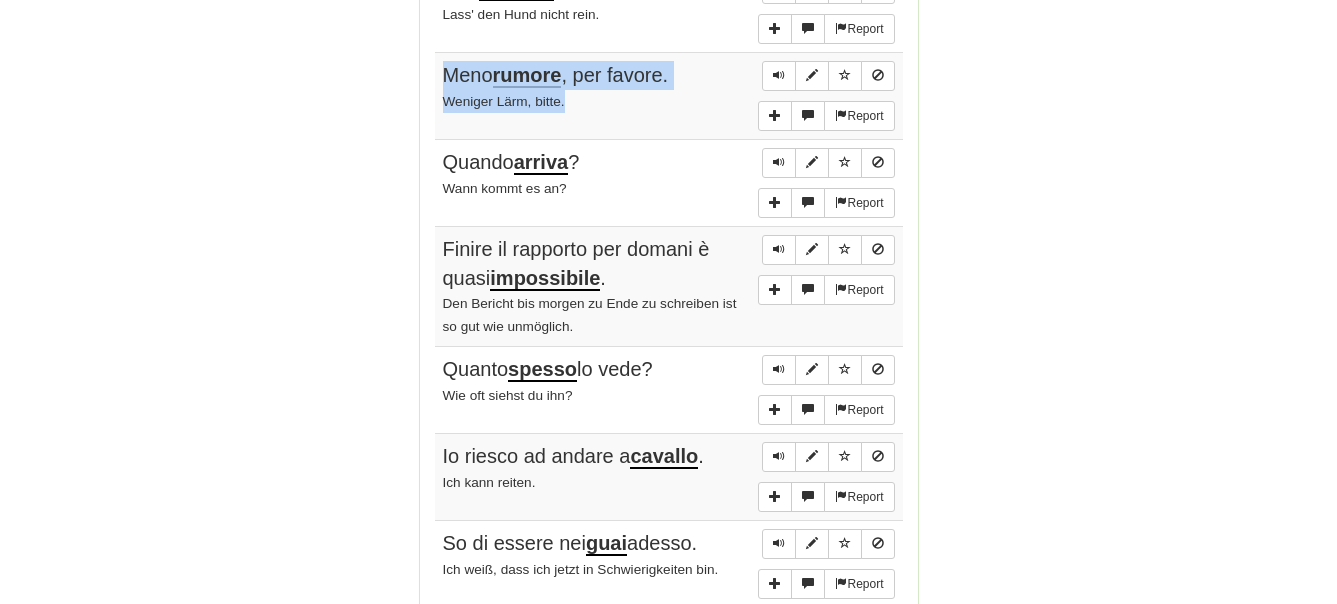 drag, startPoint x: 437, startPoint y: 71, endPoint x: 622, endPoint y: 108, distance: 188.66373 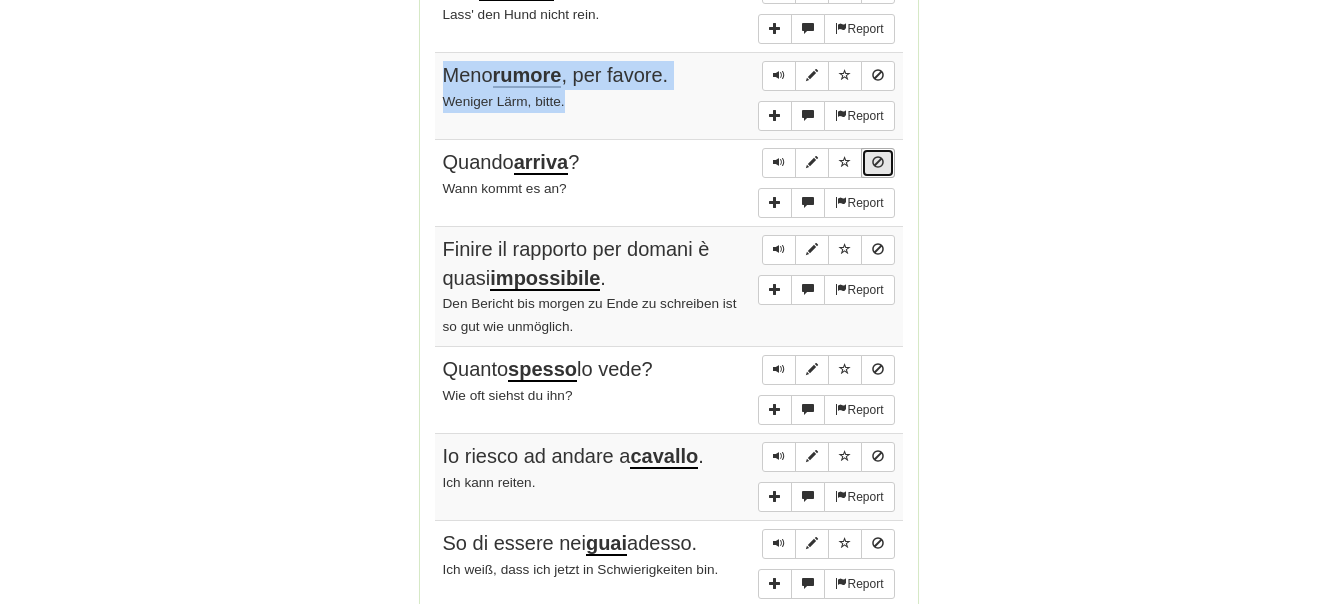 click at bounding box center [878, 163] 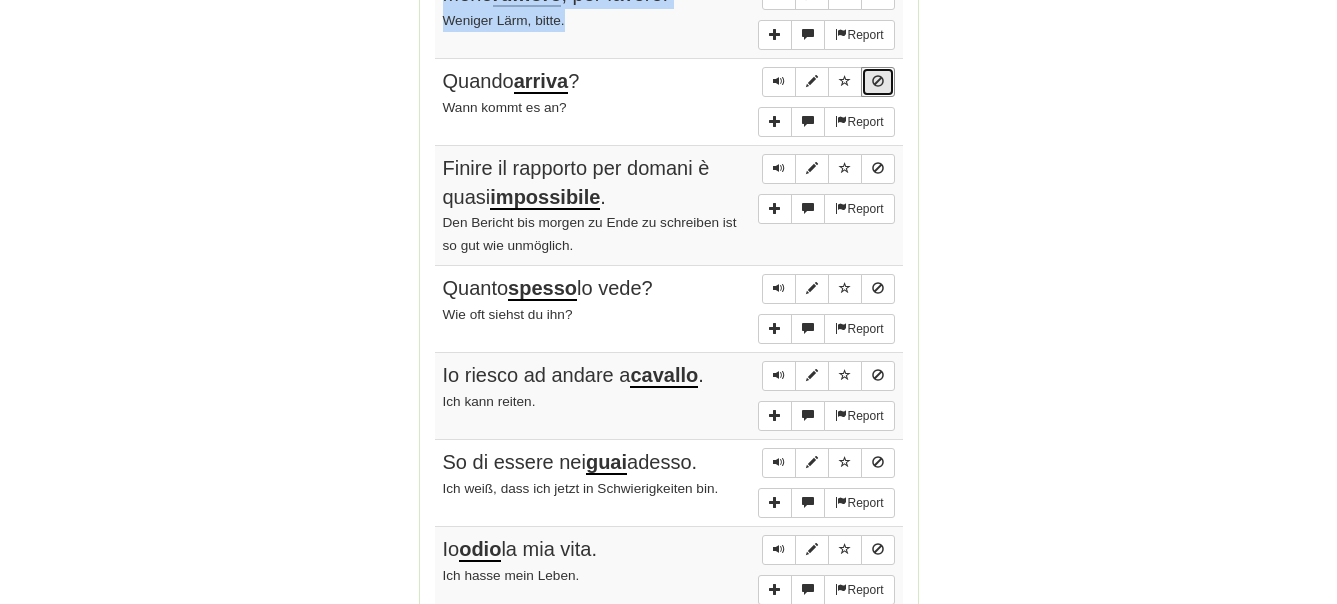 scroll, scrollTop: 1440, scrollLeft: 0, axis: vertical 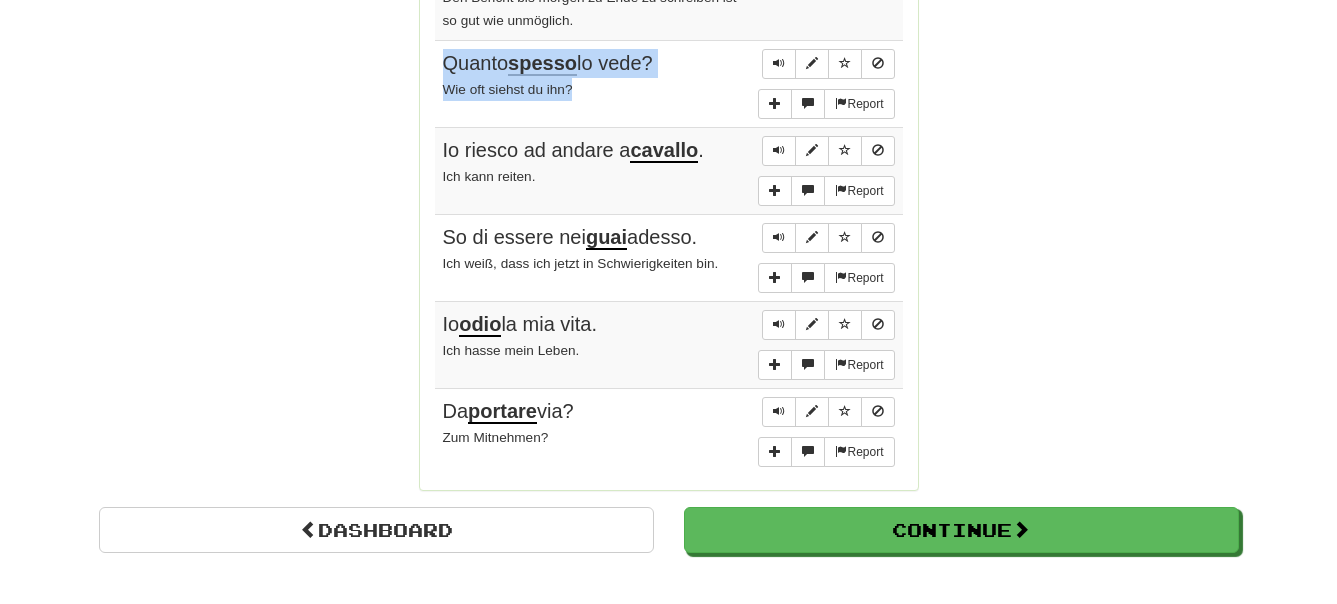 drag, startPoint x: 438, startPoint y: 55, endPoint x: 660, endPoint y: 92, distance: 225.06221 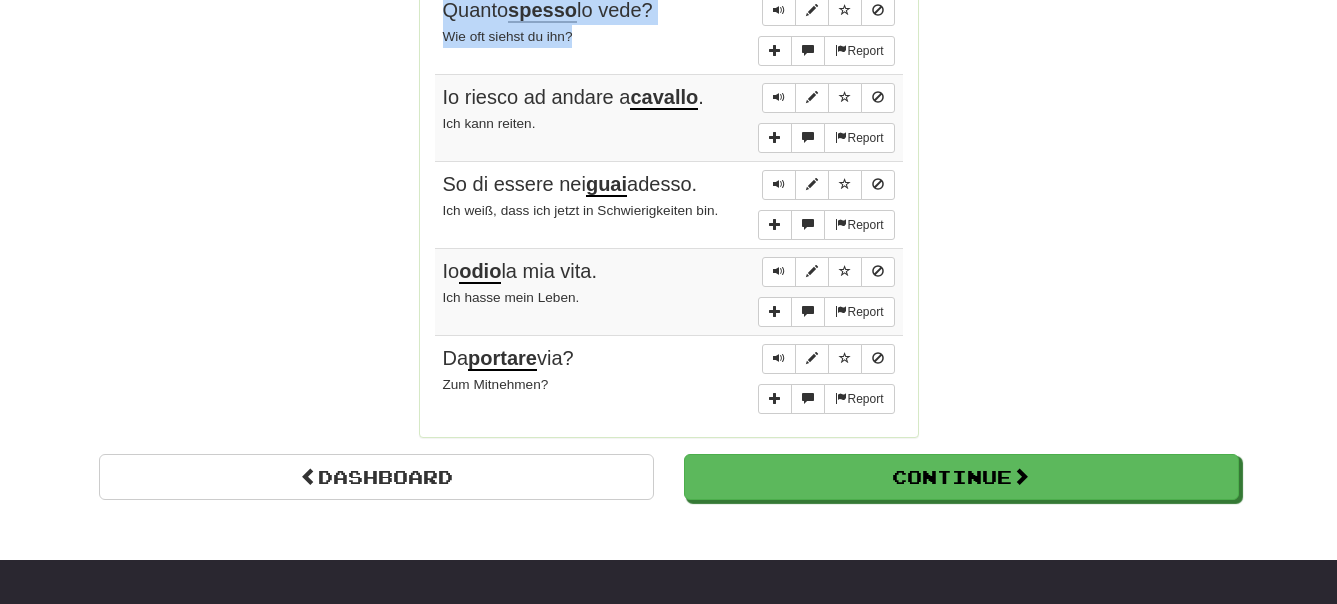 scroll, scrollTop: 1746, scrollLeft: 0, axis: vertical 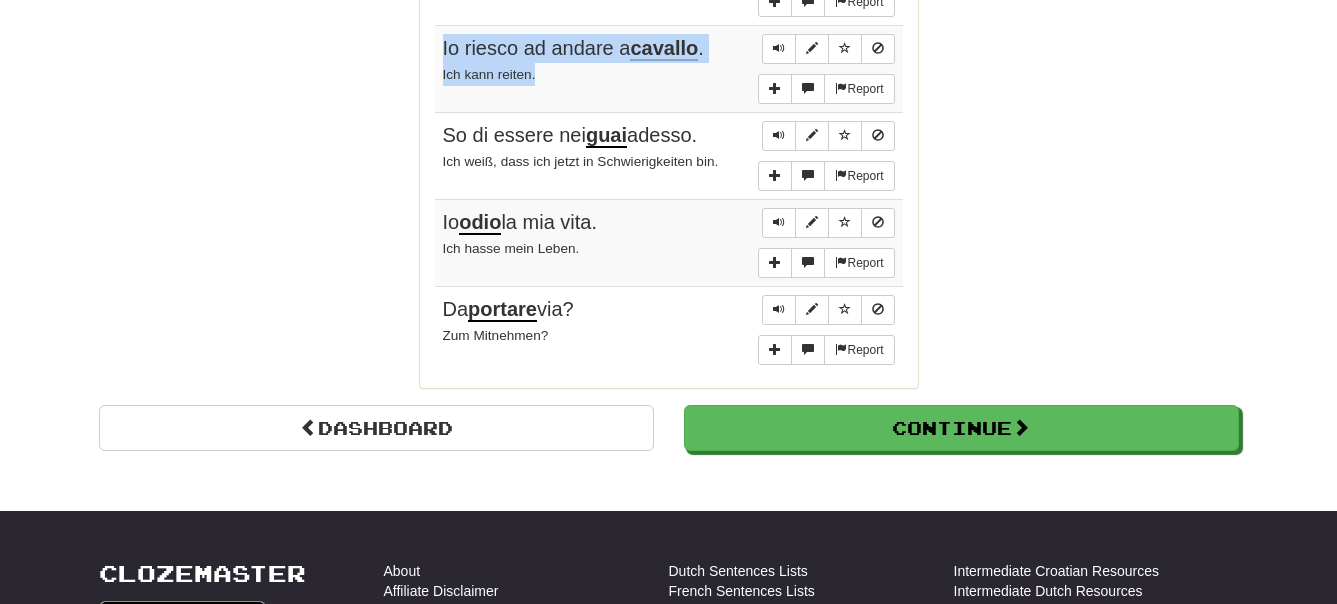drag, startPoint x: 440, startPoint y: 42, endPoint x: 564, endPoint y: 80, distance: 129.69194 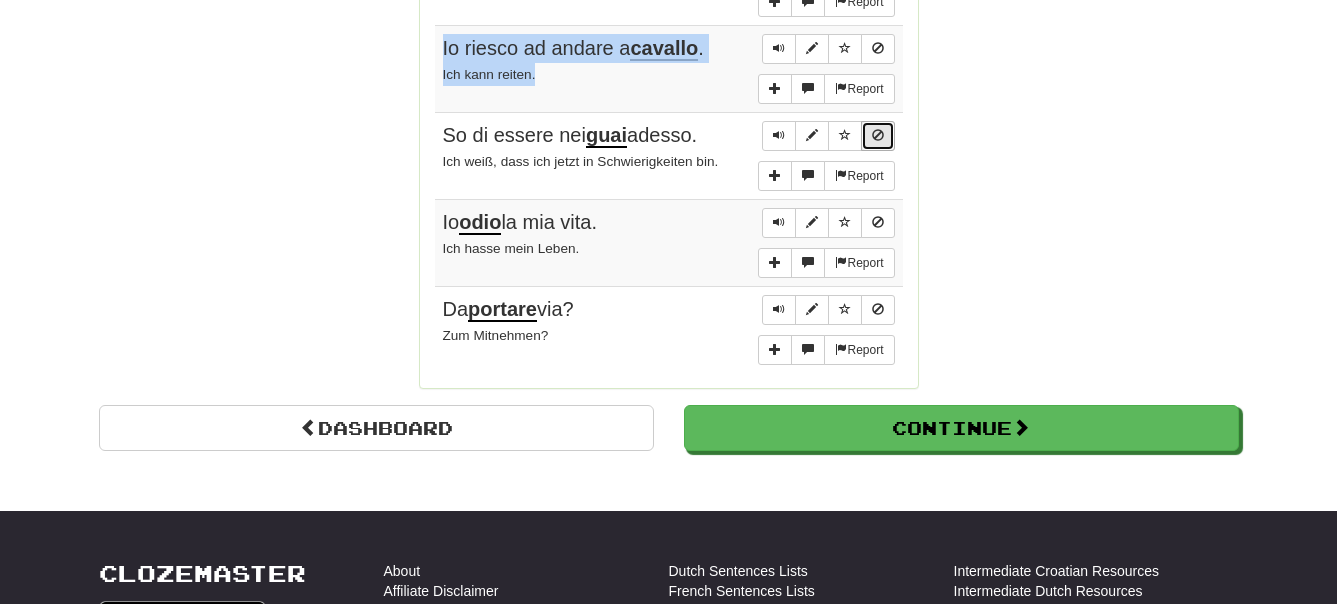 click at bounding box center [878, 136] 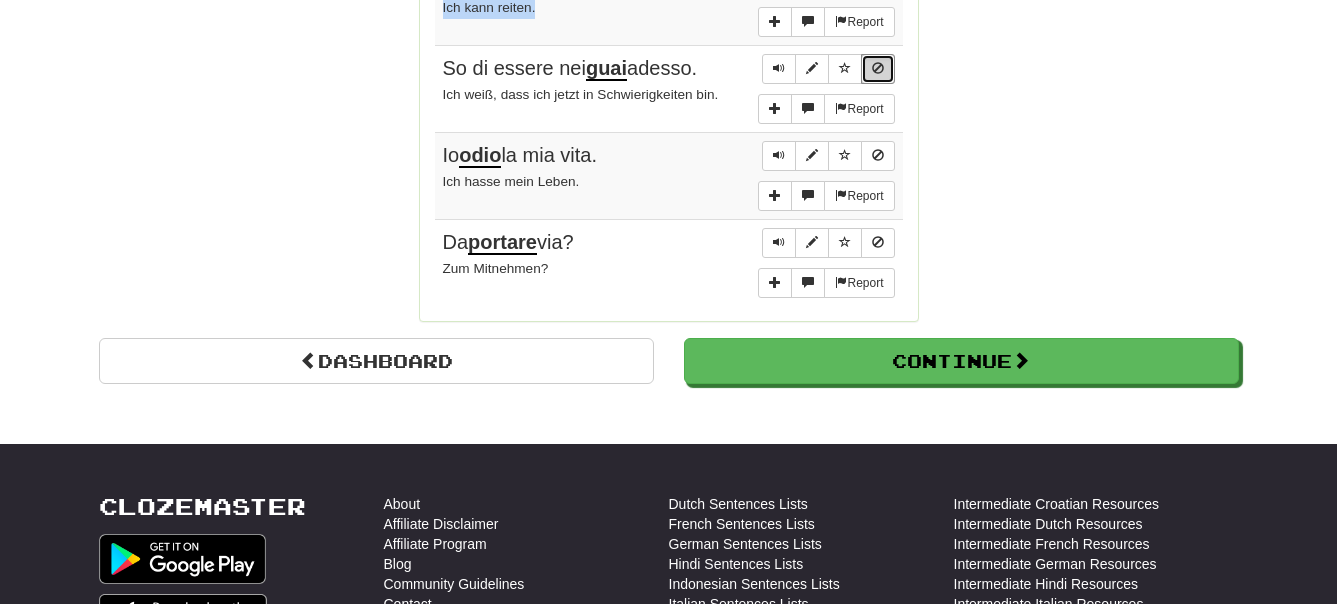 scroll, scrollTop: 1848, scrollLeft: 0, axis: vertical 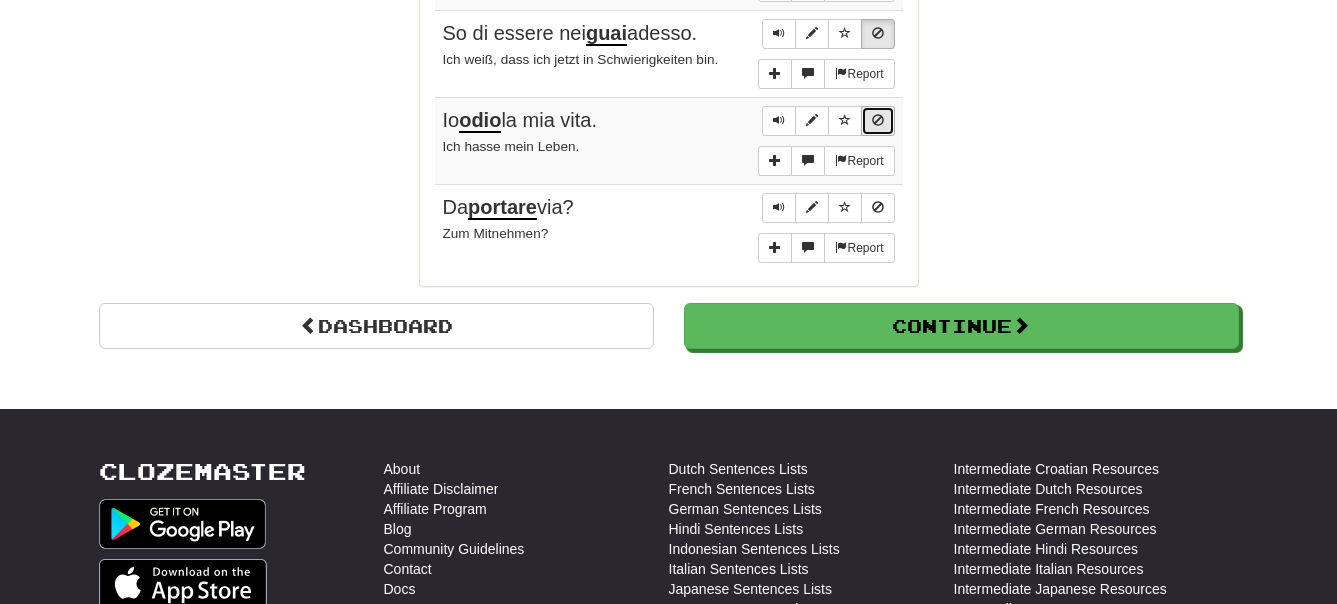 click at bounding box center (878, 120) 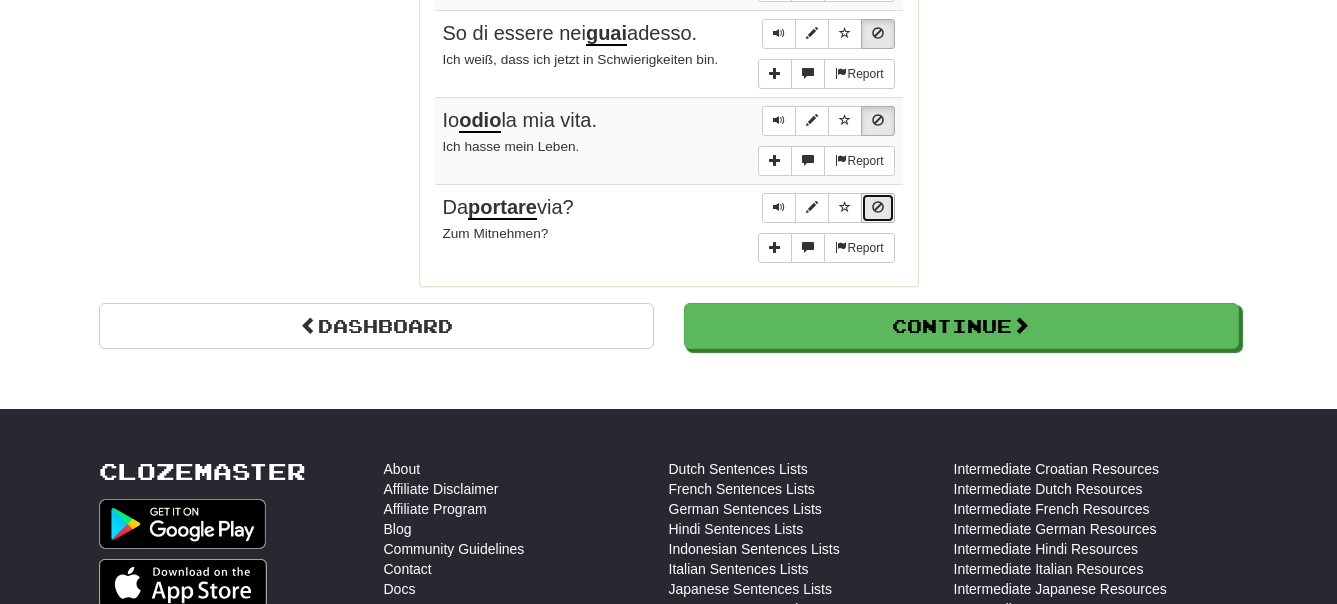 click at bounding box center [878, 207] 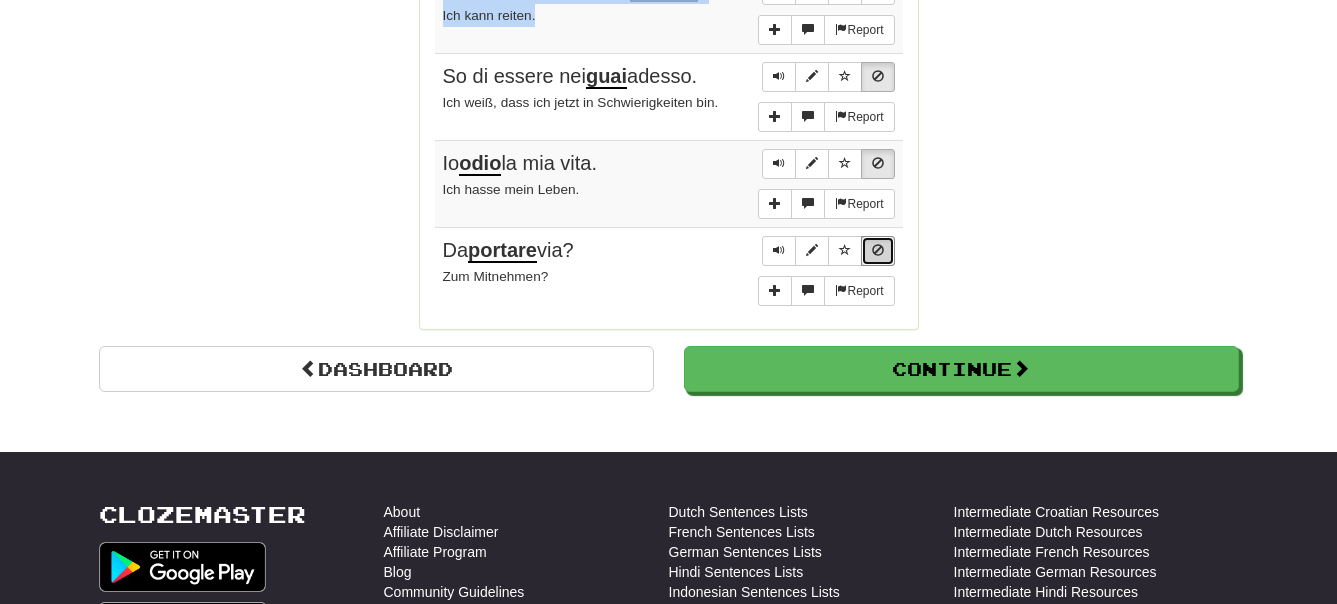 scroll, scrollTop: 1848, scrollLeft: 0, axis: vertical 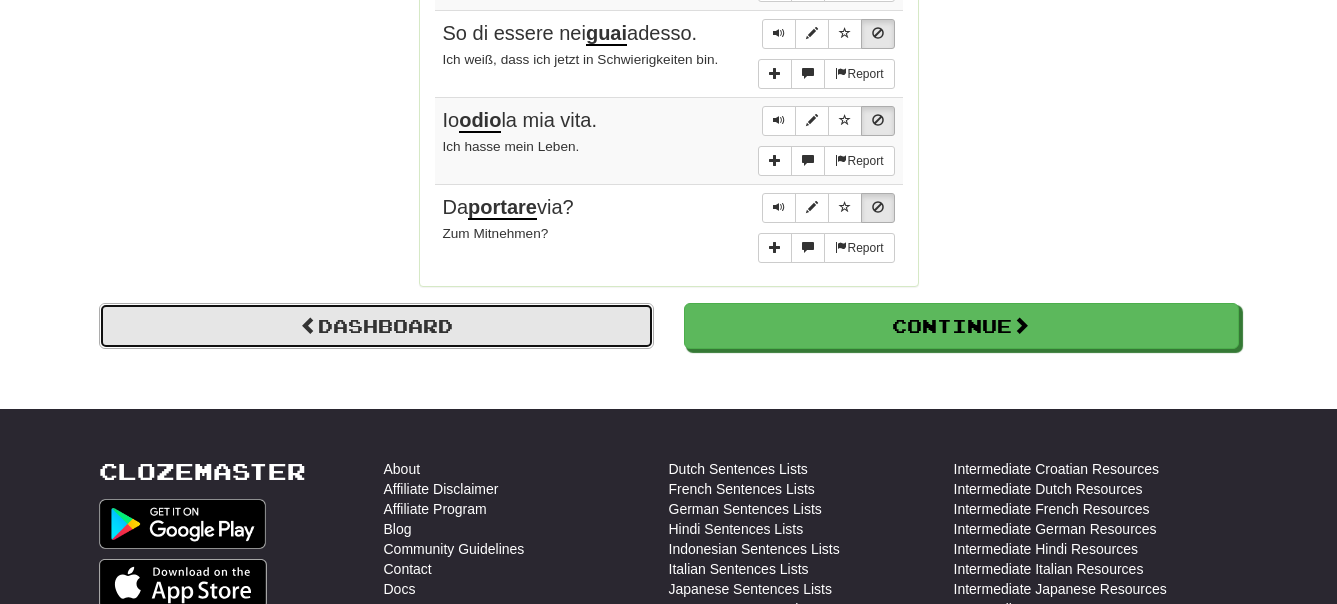 click on "Dashboard" at bounding box center [376, 326] 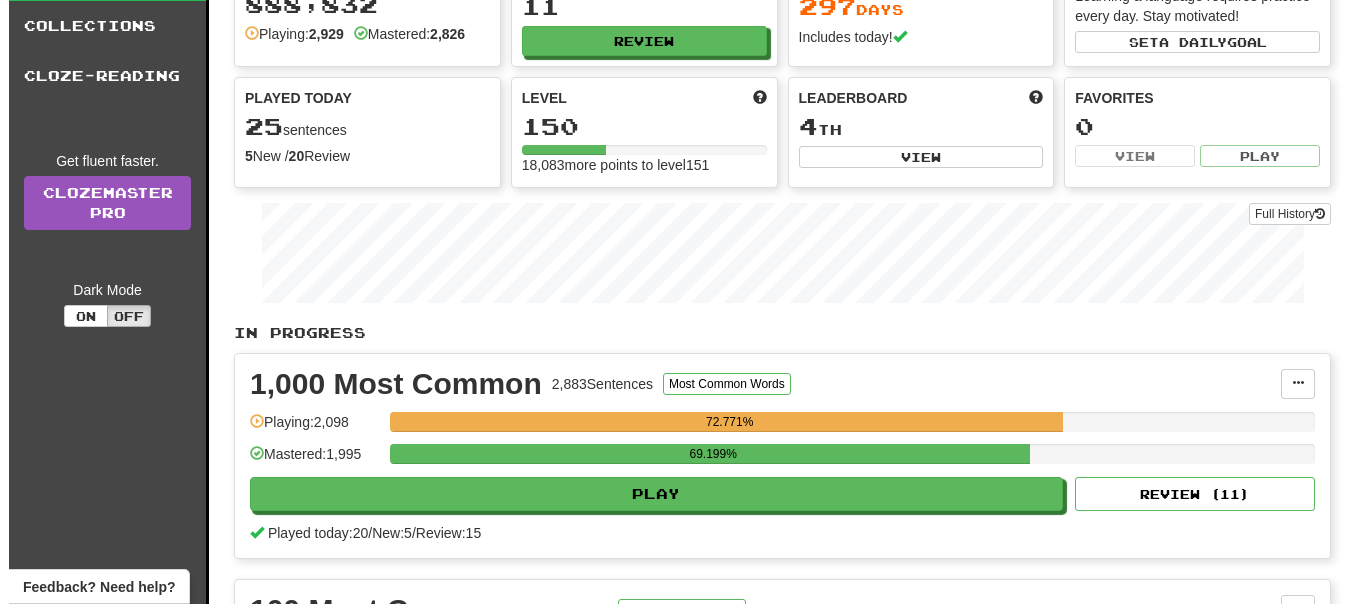 scroll, scrollTop: 102, scrollLeft: 0, axis: vertical 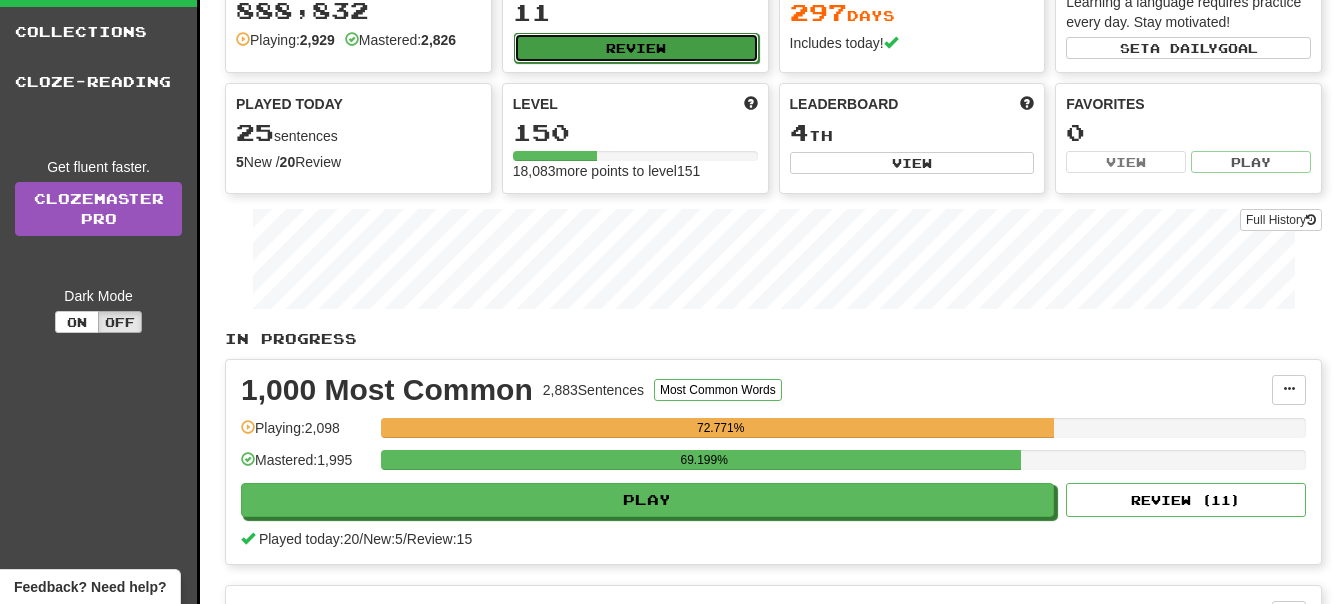 click on "Review" at bounding box center (636, 48) 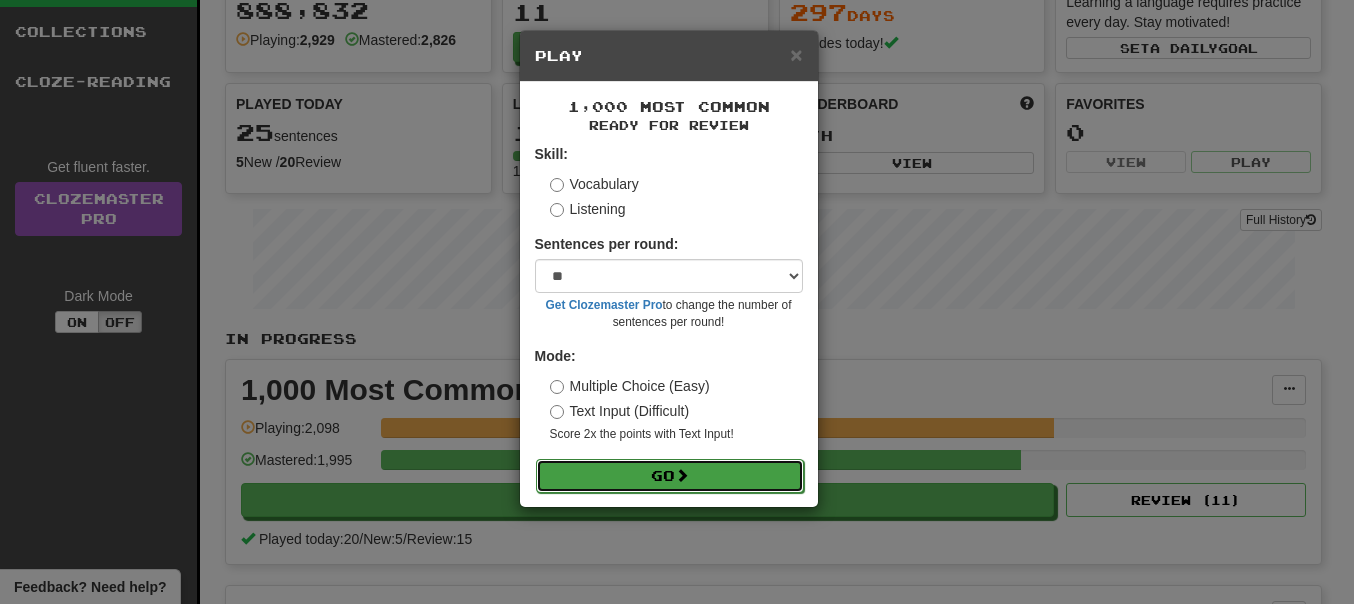 click on "Go" at bounding box center (670, 476) 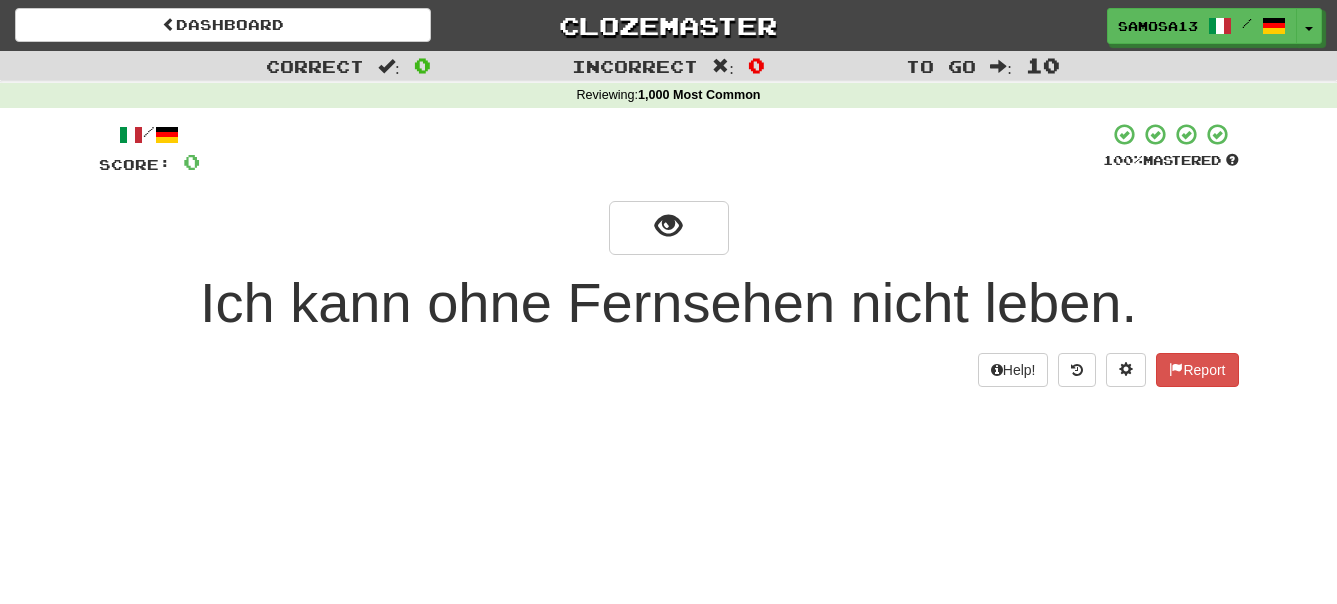 scroll, scrollTop: 0, scrollLeft: 0, axis: both 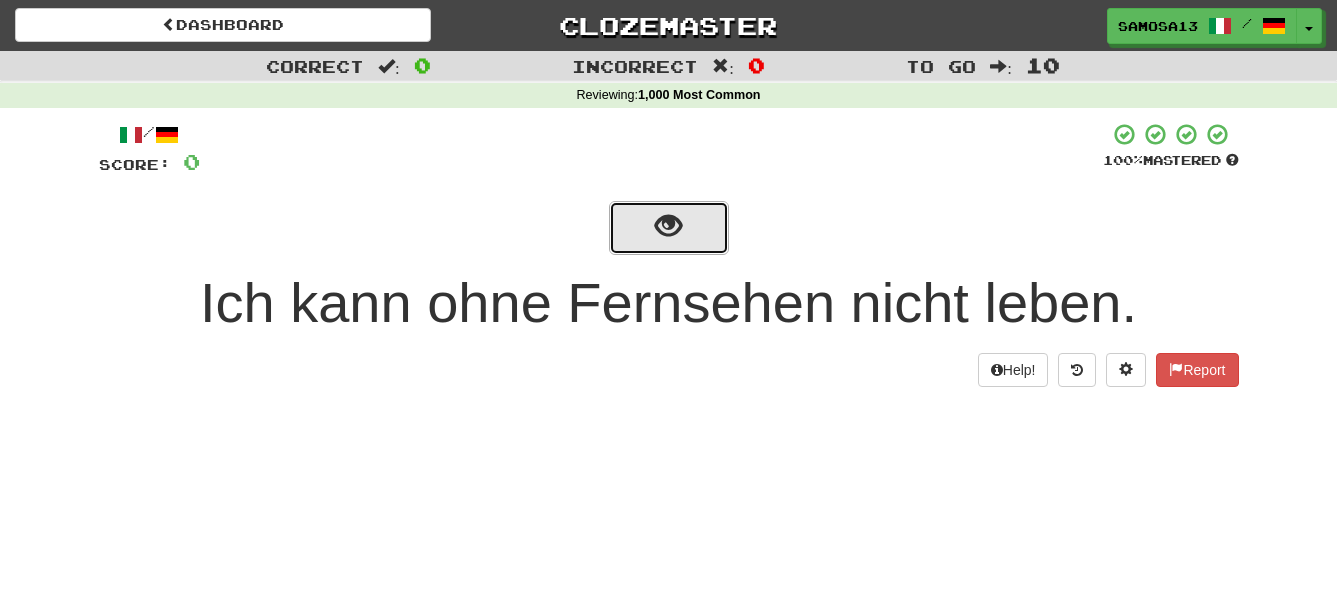 click at bounding box center [668, 226] 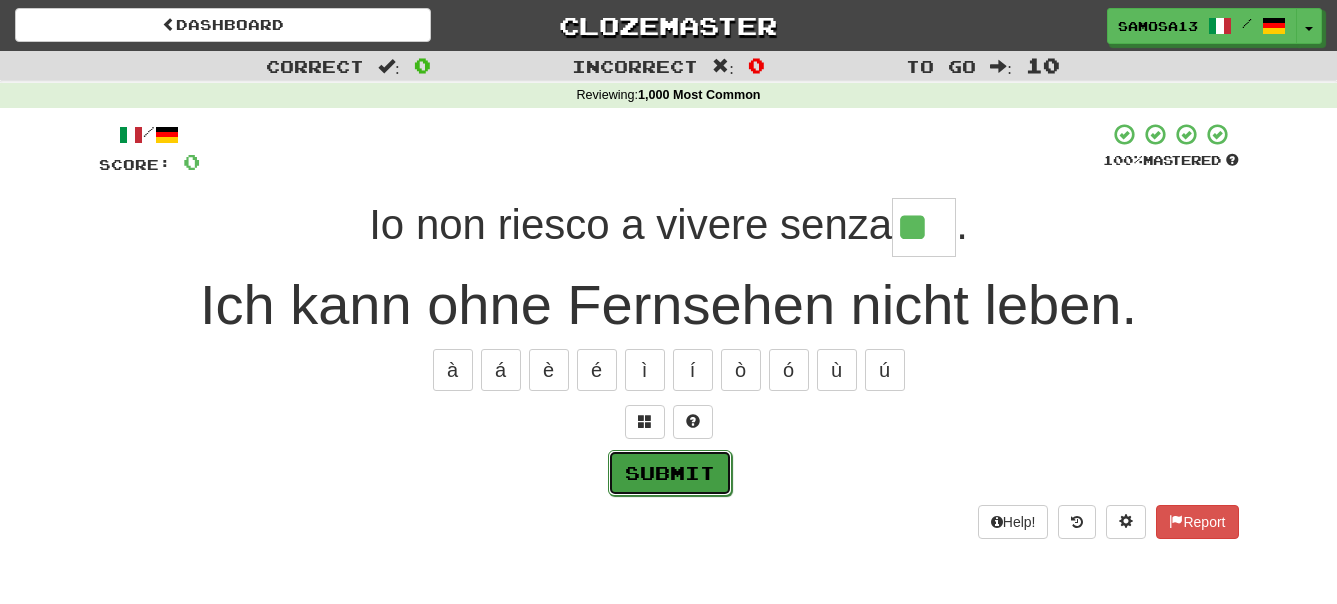 click on "Submit" at bounding box center [670, 473] 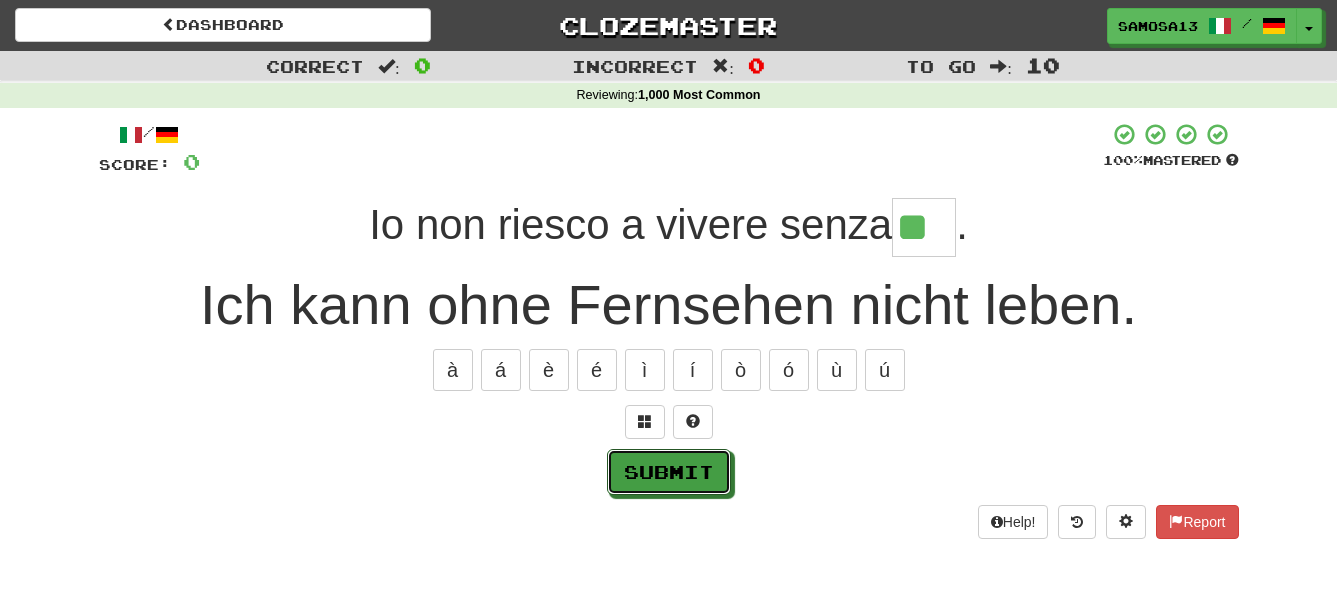 type on "**" 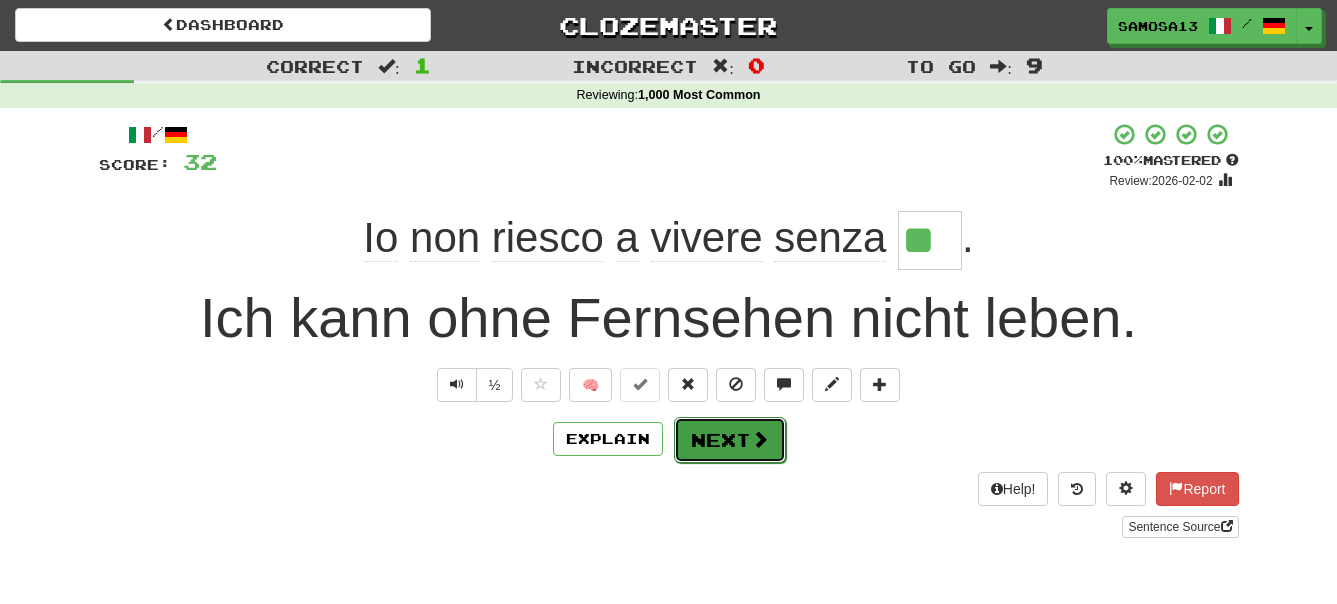 click on "Next" at bounding box center [730, 440] 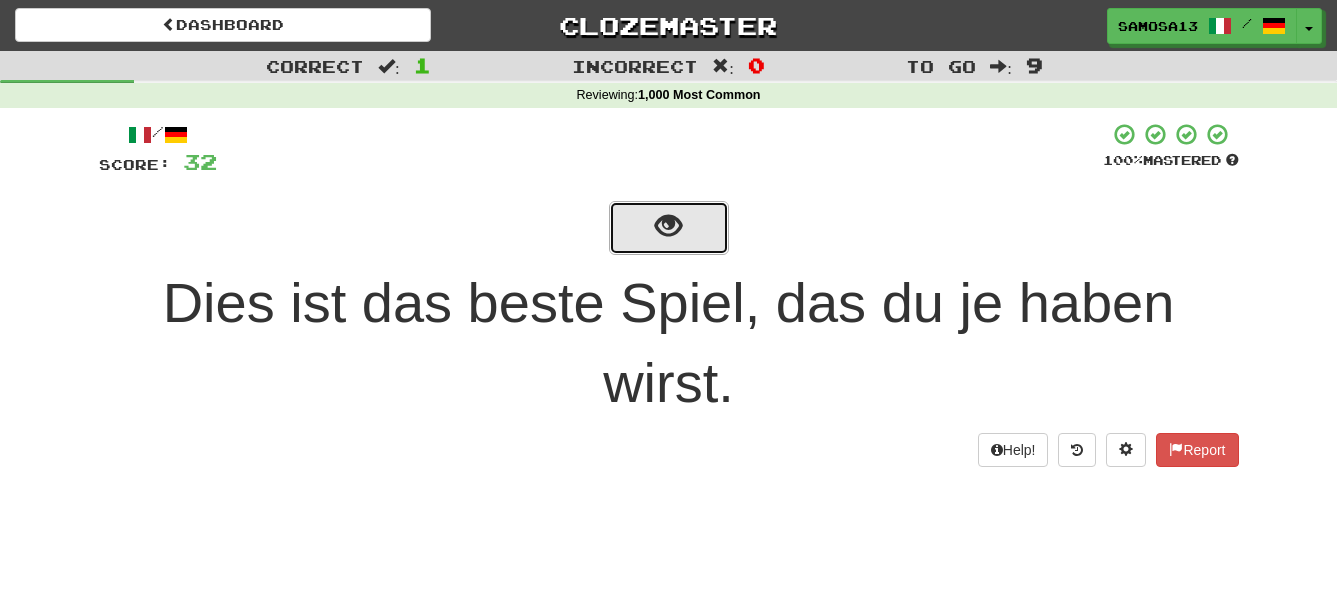 click at bounding box center (668, 226) 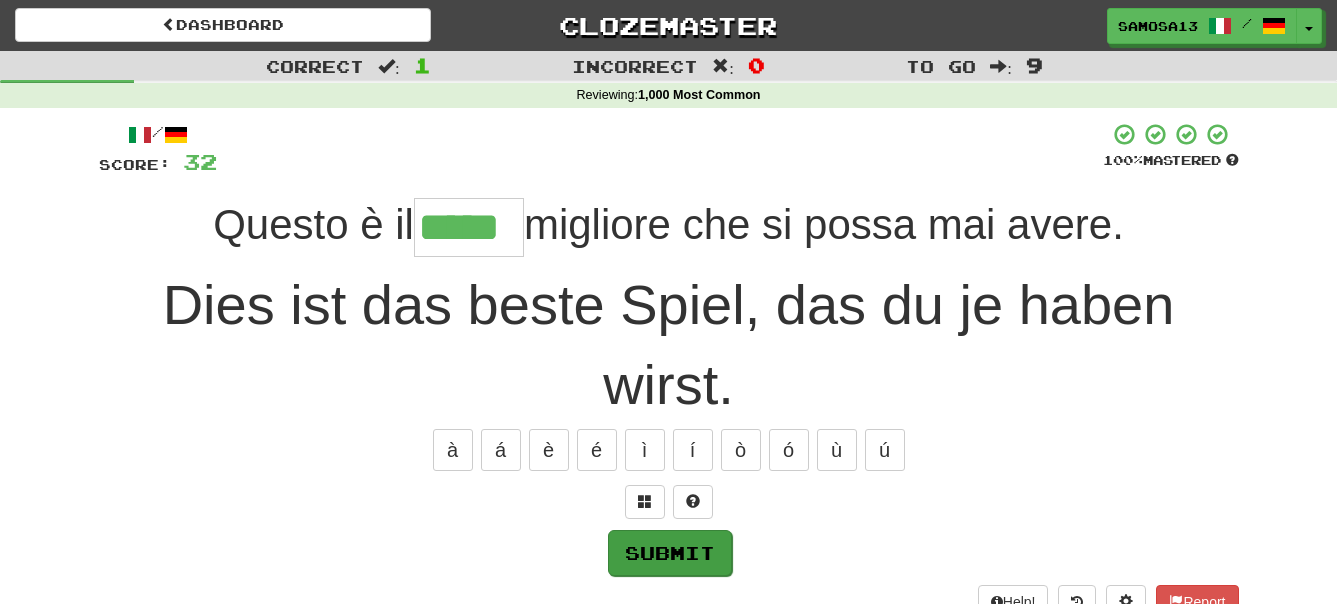 type on "*****" 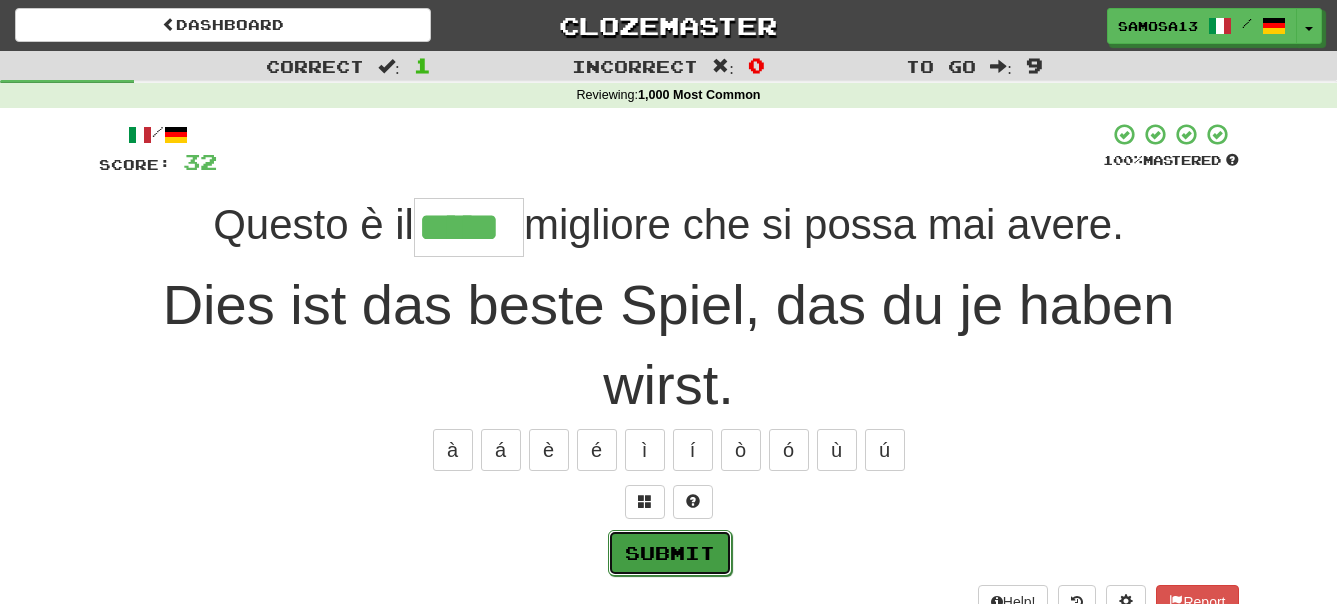 click on "Submit" at bounding box center (670, 553) 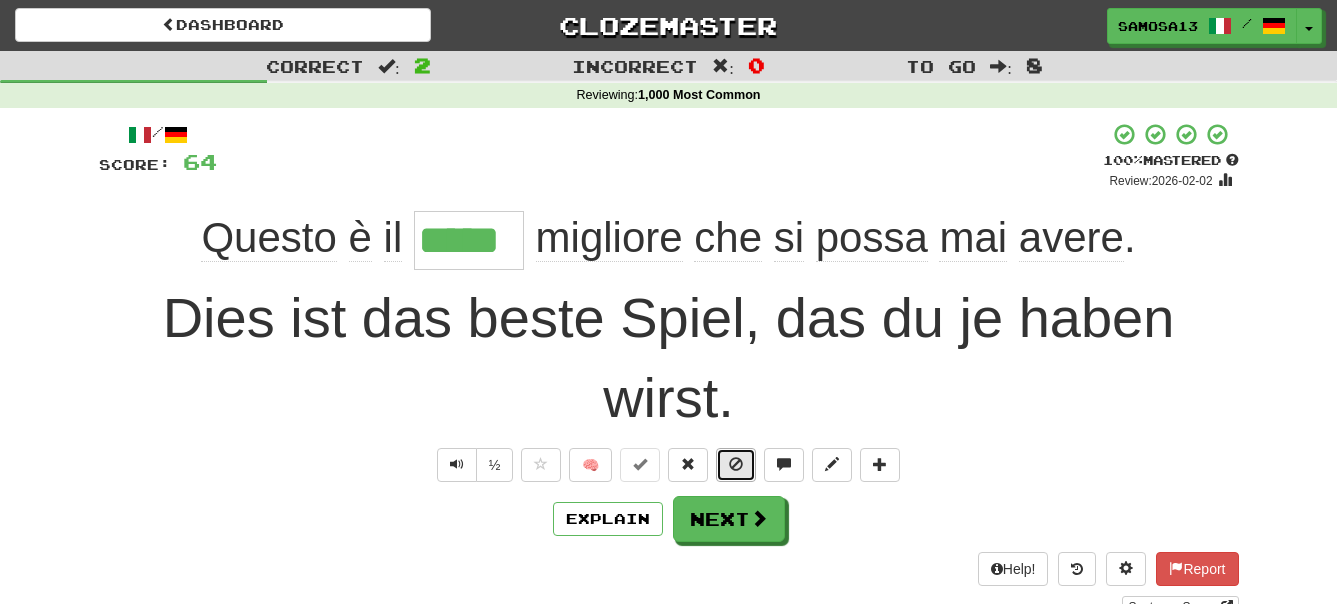 click at bounding box center (736, 464) 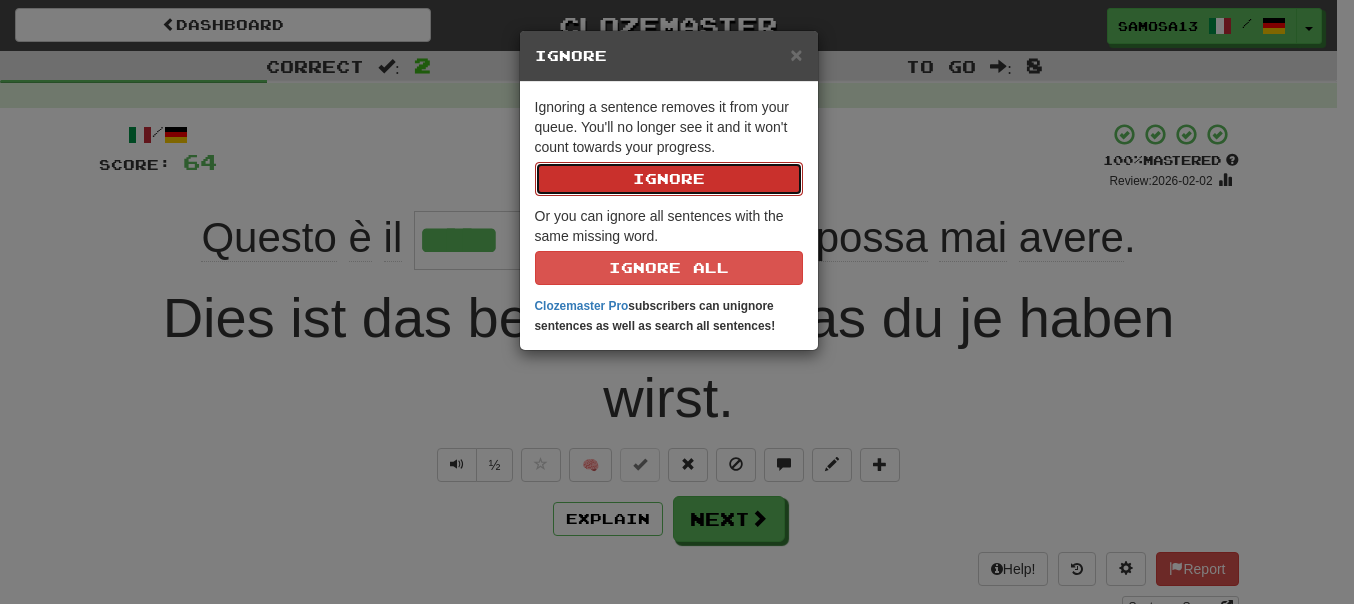 click on "Ignore" at bounding box center (669, 179) 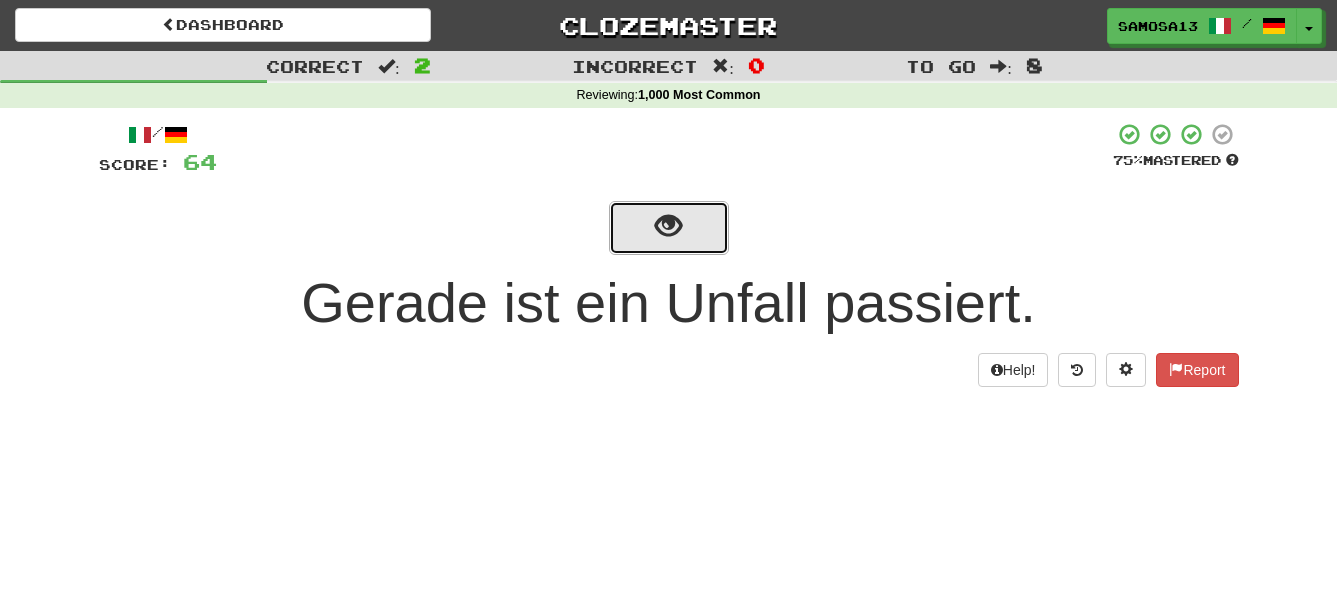 click at bounding box center [668, 226] 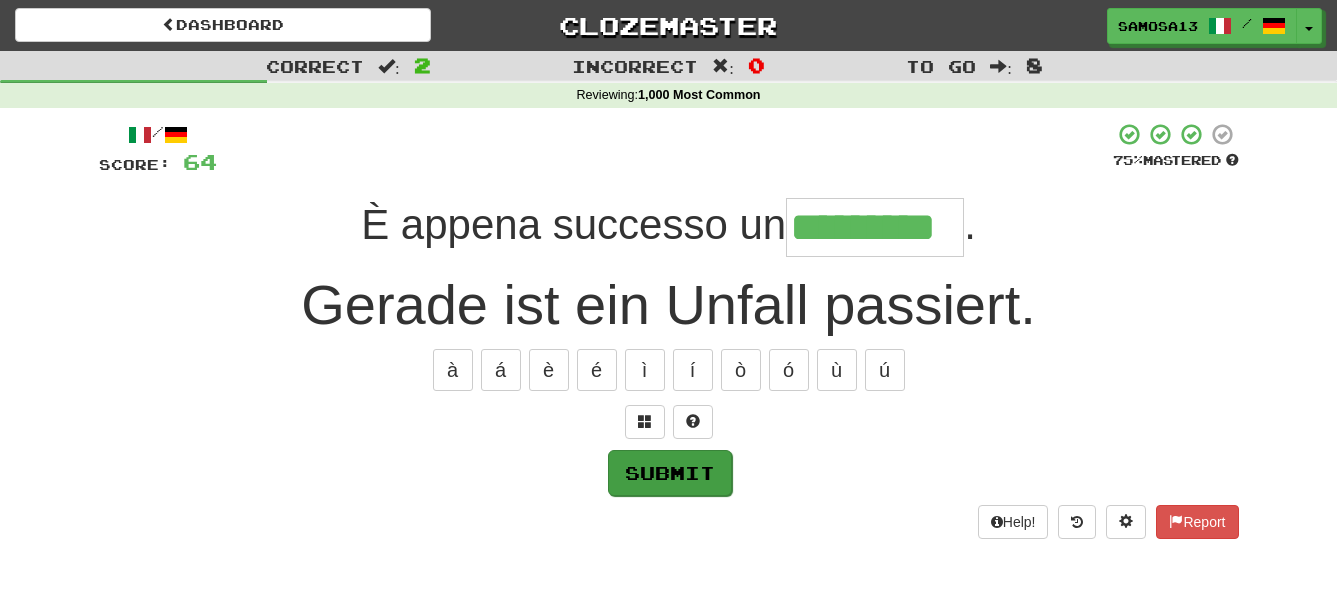type on "*********" 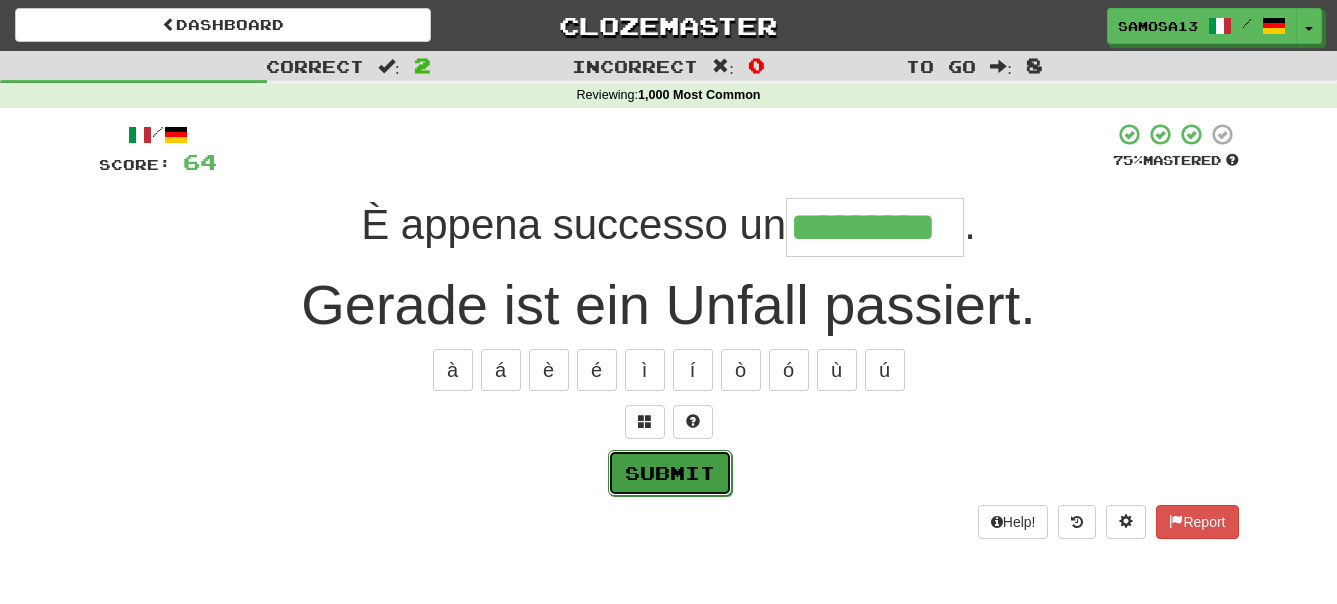 click on "Submit" at bounding box center (670, 473) 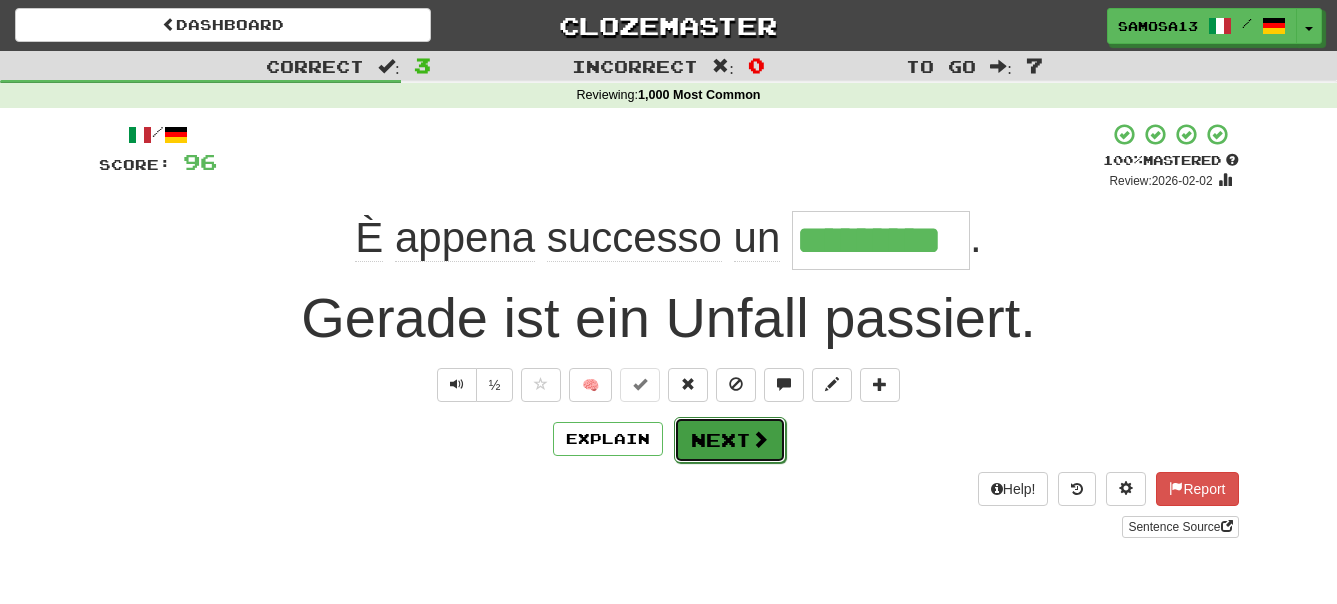 click on "Next" at bounding box center (730, 440) 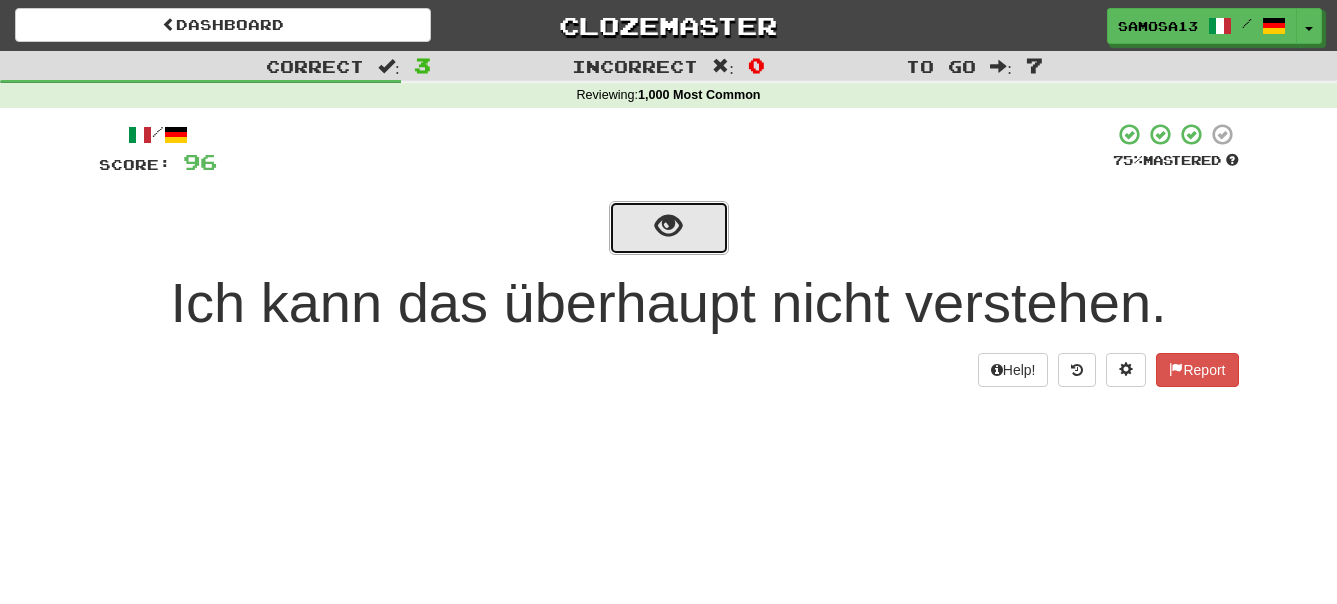 click at bounding box center [669, 228] 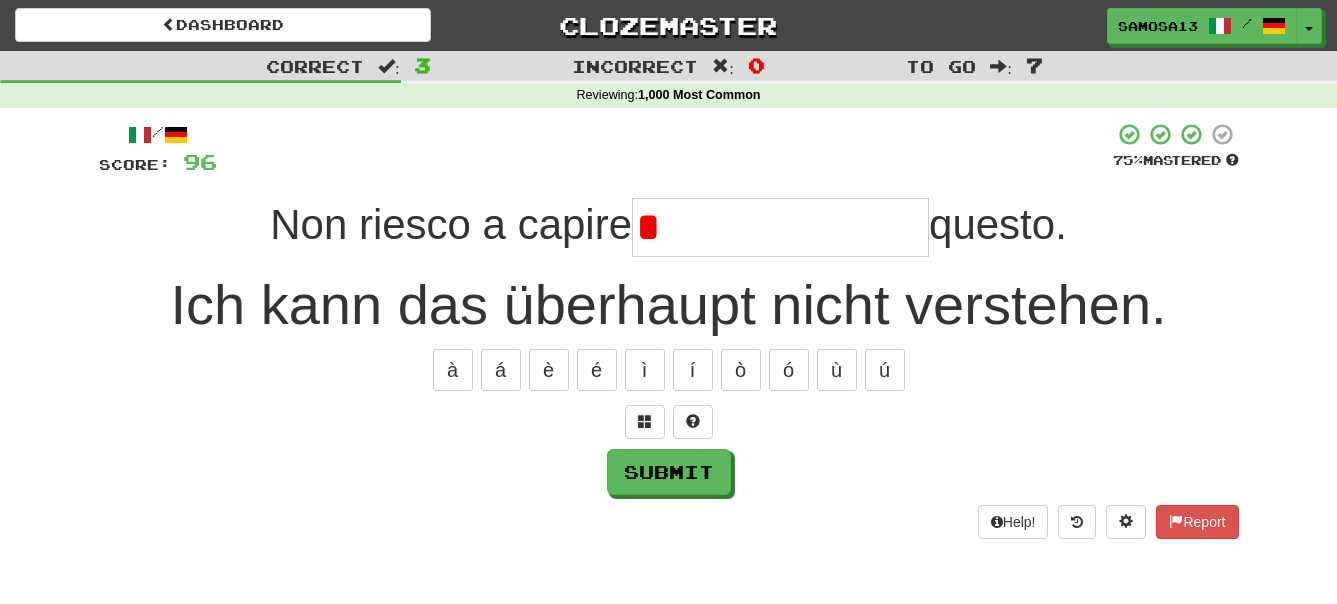 type on "*" 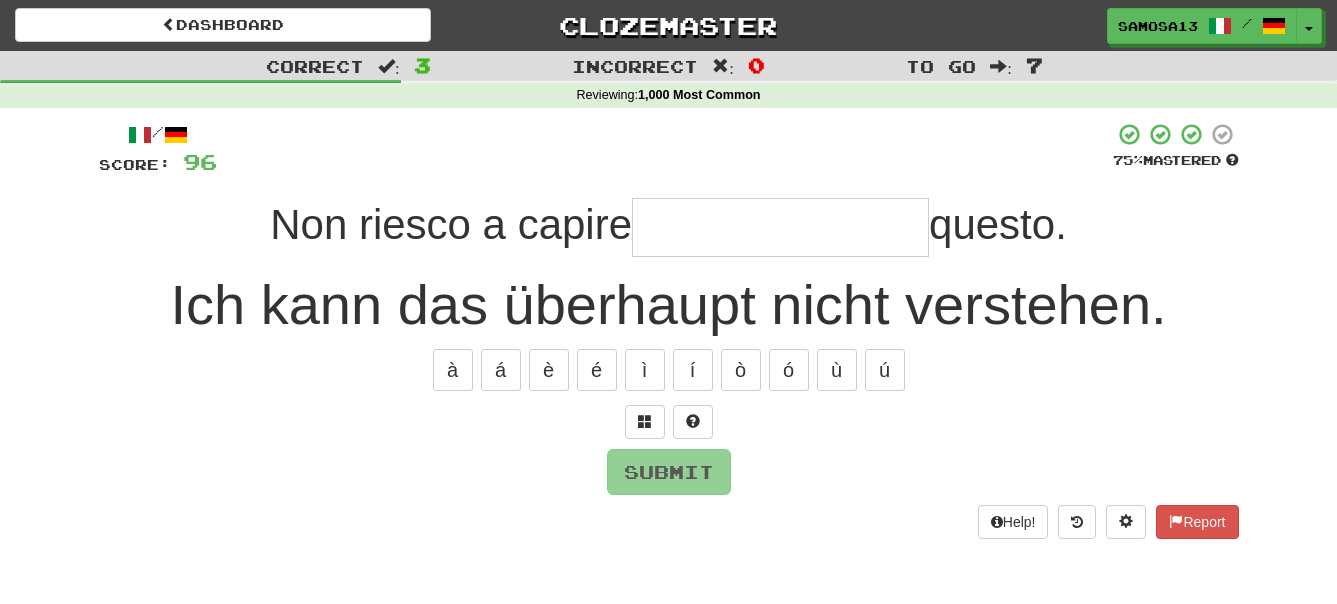 type on "*" 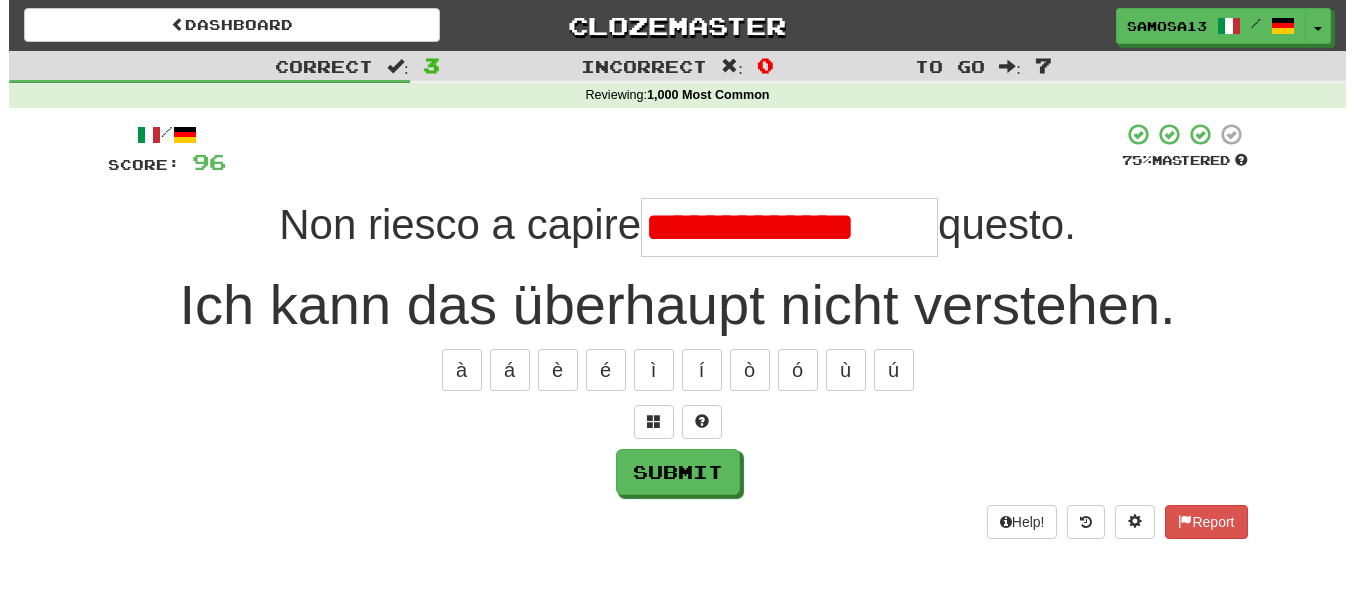 scroll, scrollTop: 0, scrollLeft: 0, axis: both 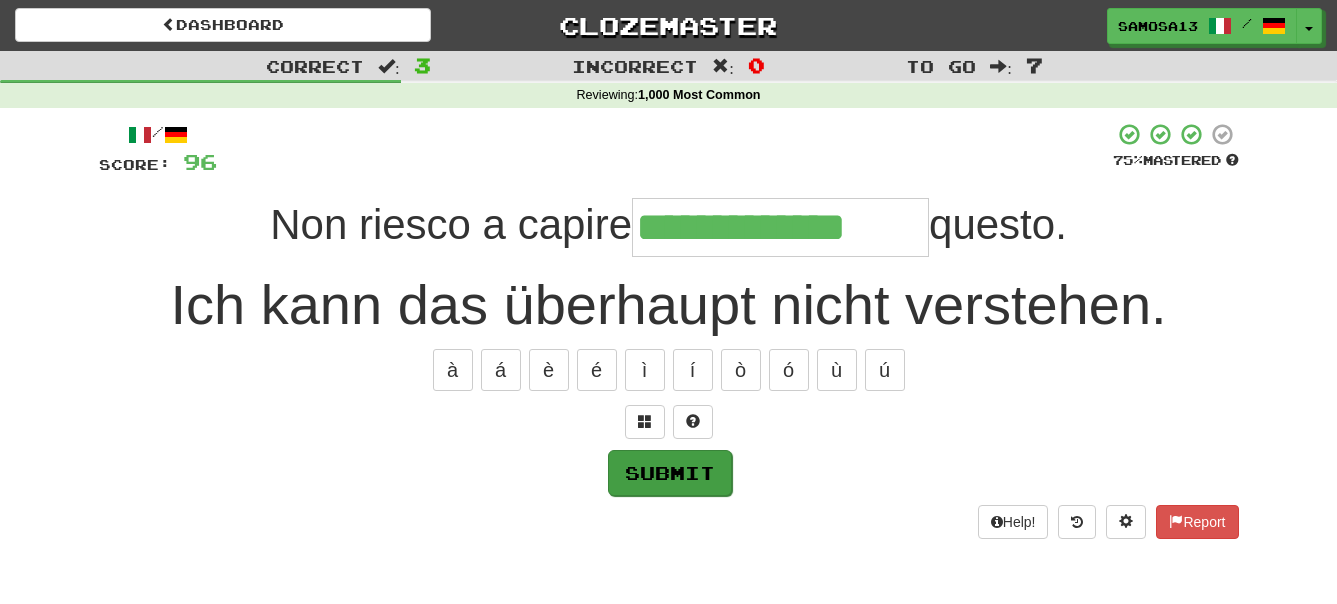 type on "**********" 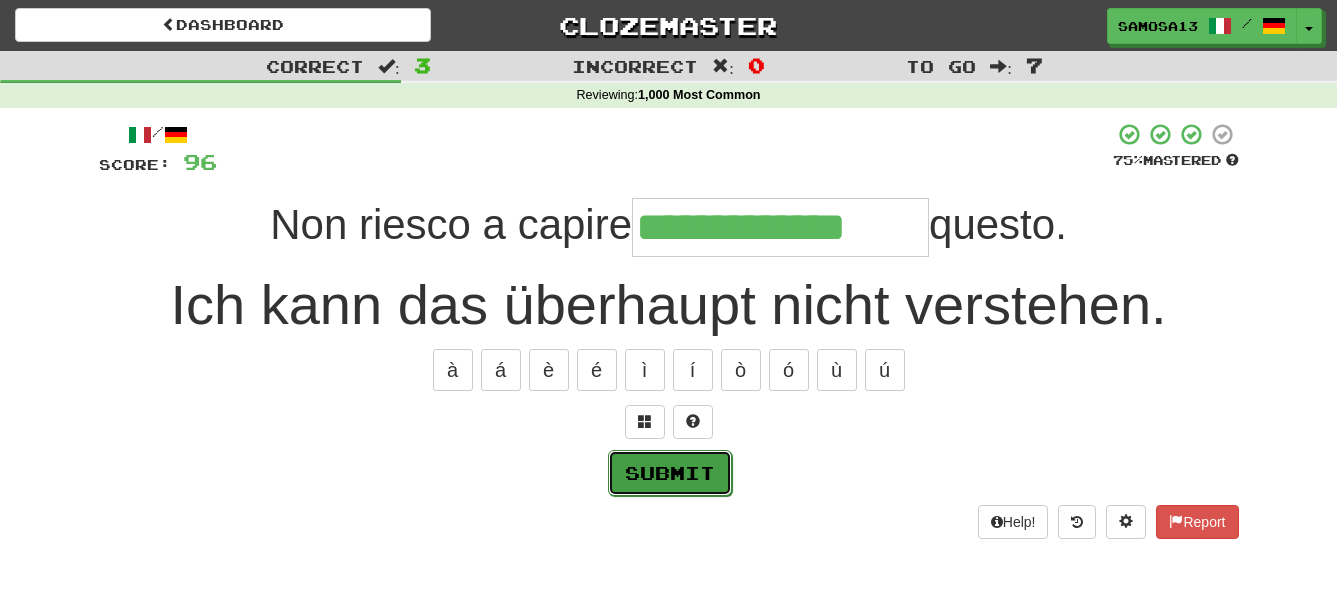 click on "Submit" at bounding box center [670, 473] 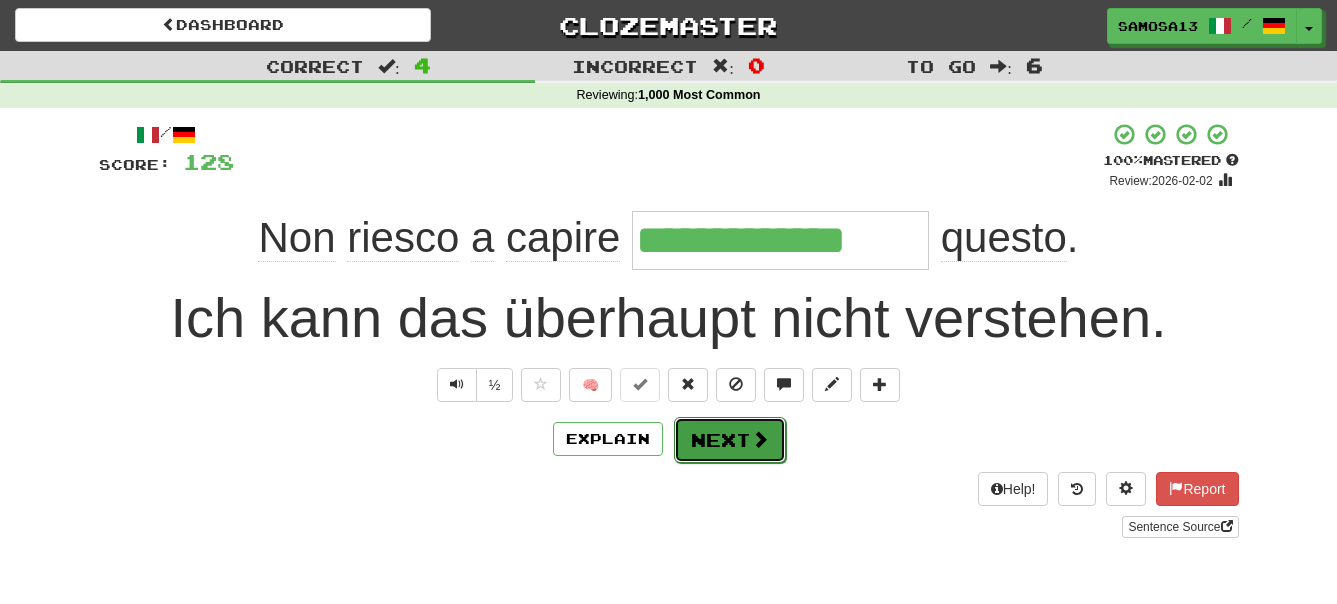 click on "Next" at bounding box center [730, 440] 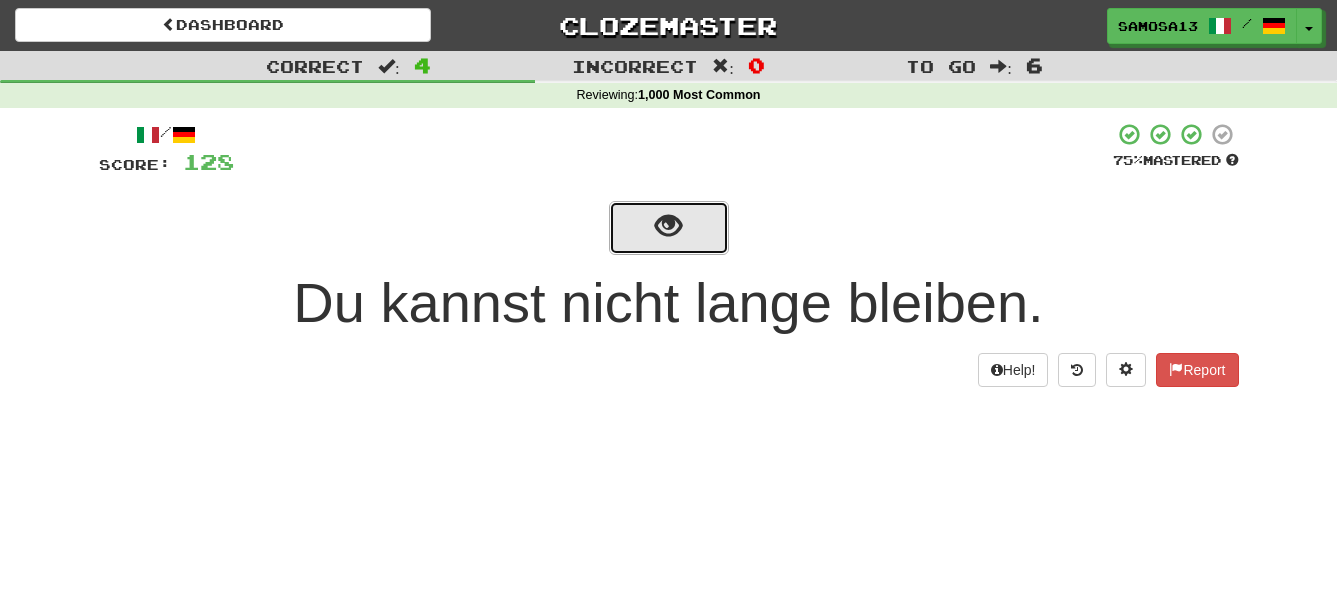 click at bounding box center (669, 228) 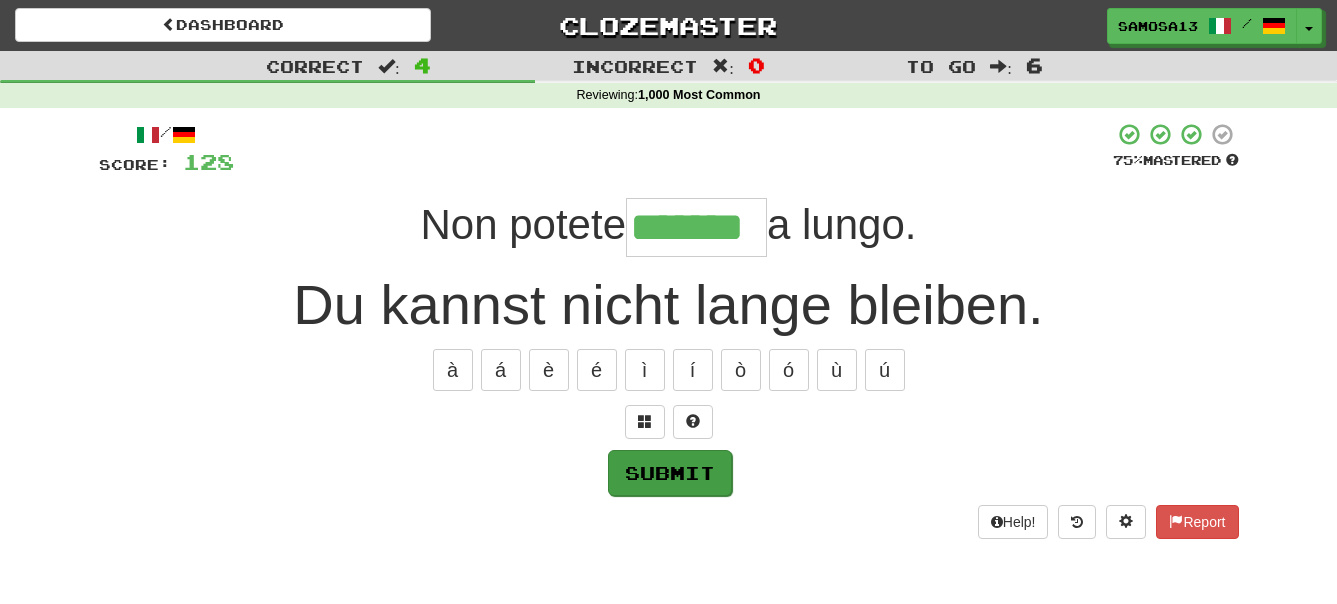 type on "*******" 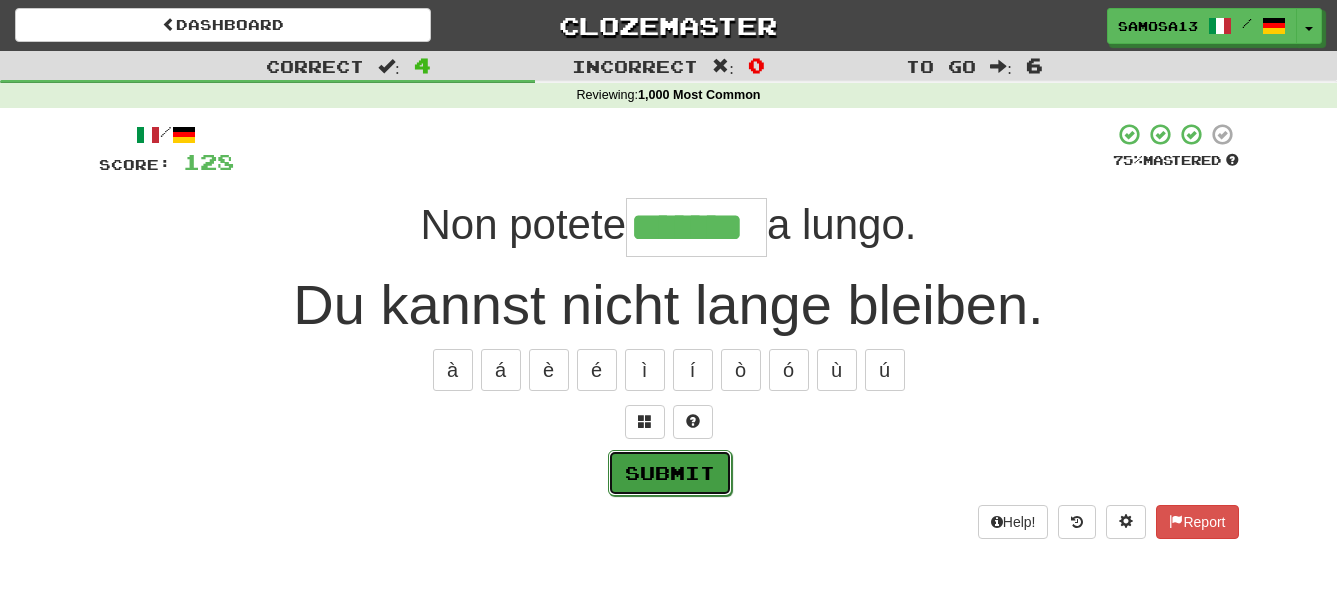 click on "Submit" at bounding box center (670, 473) 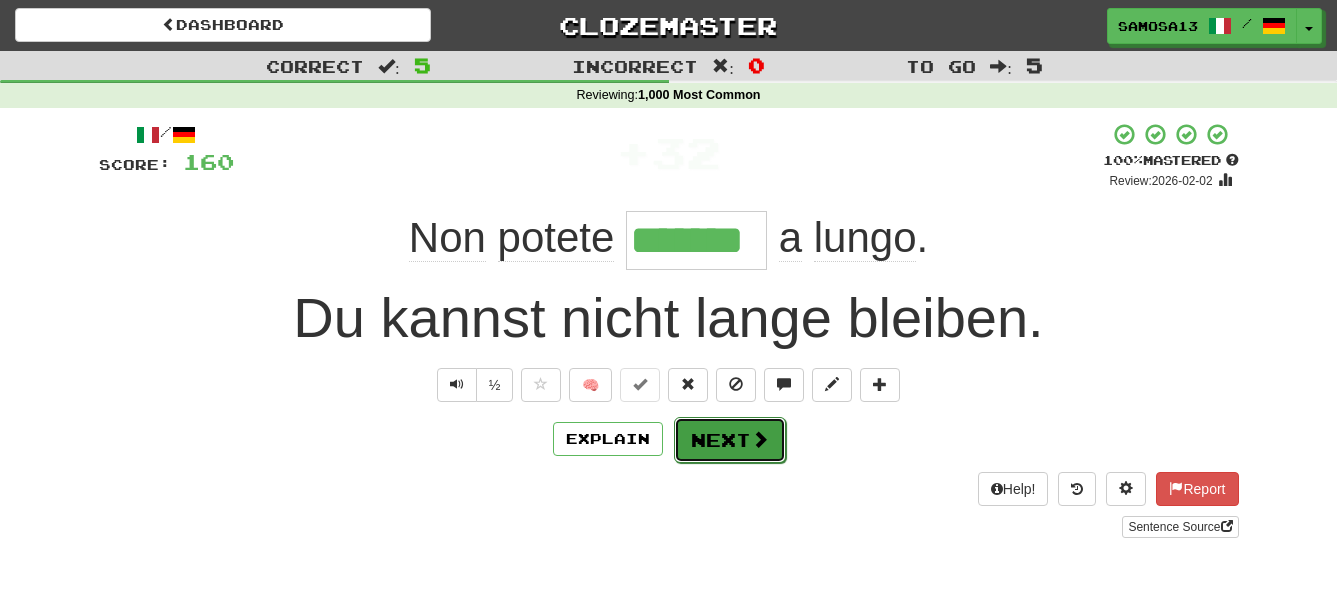 click on "Next" at bounding box center [730, 440] 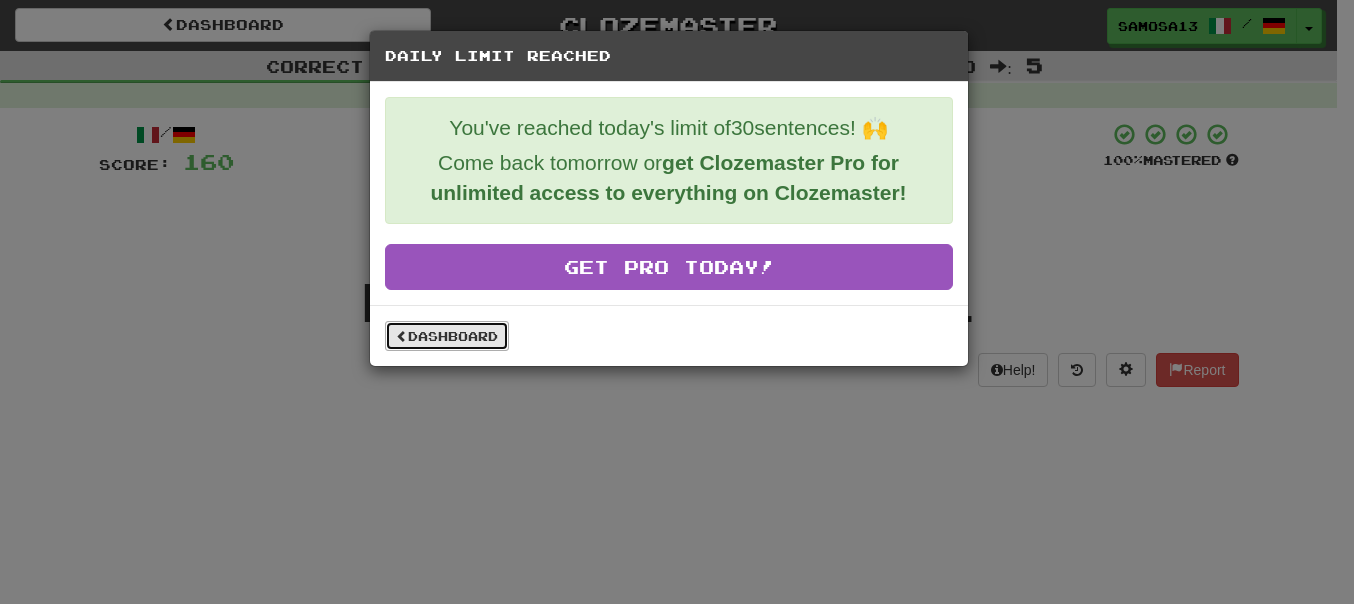 click on "Dashboard" at bounding box center [447, 336] 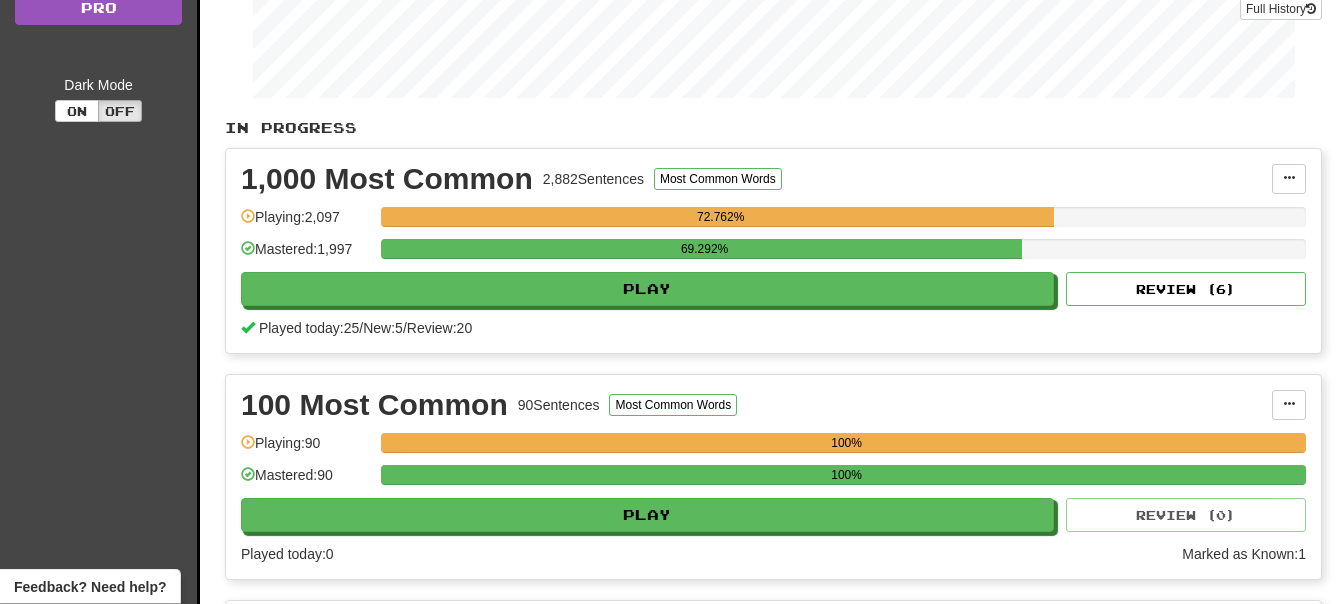 scroll, scrollTop: 510, scrollLeft: 0, axis: vertical 